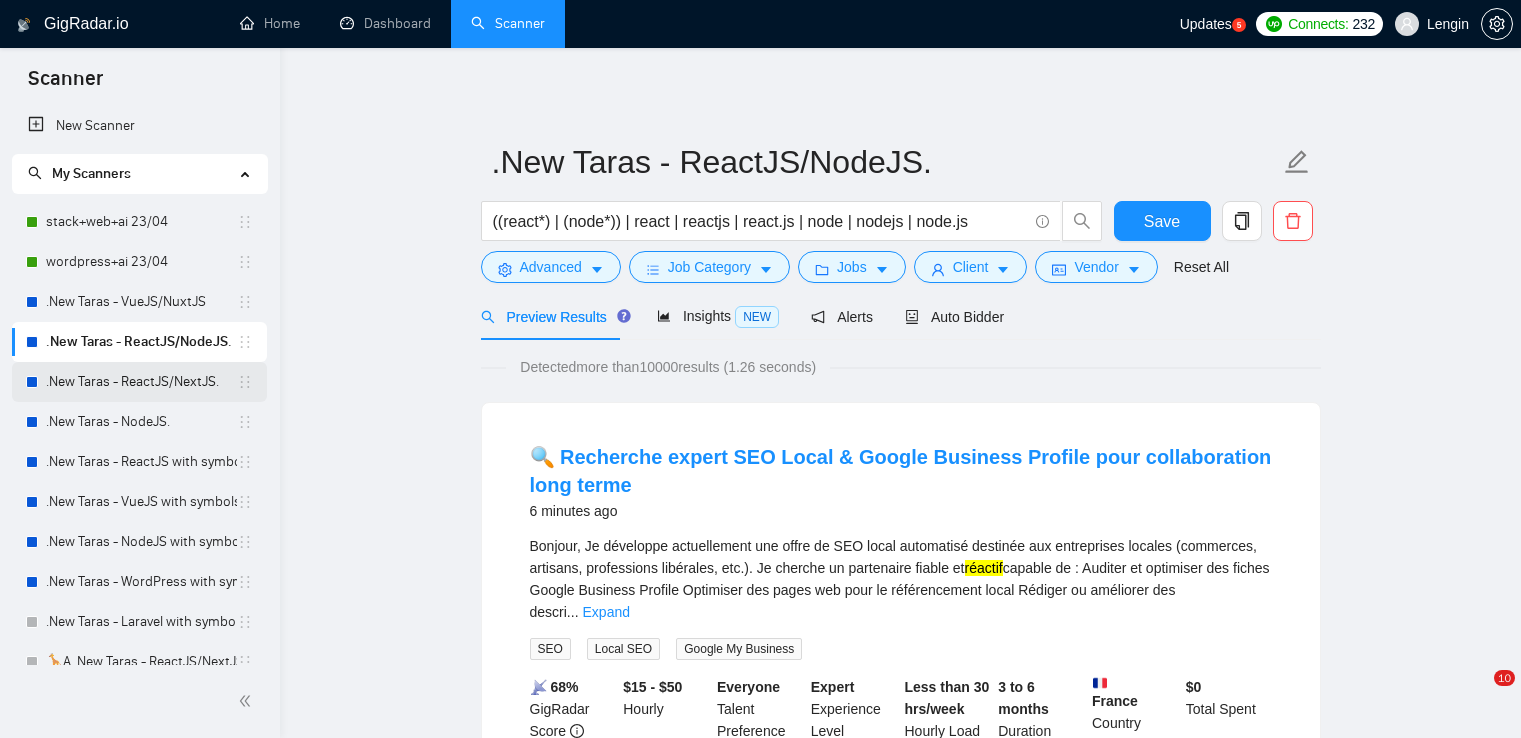 scroll, scrollTop: 0, scrollLeft: 0, axis: both 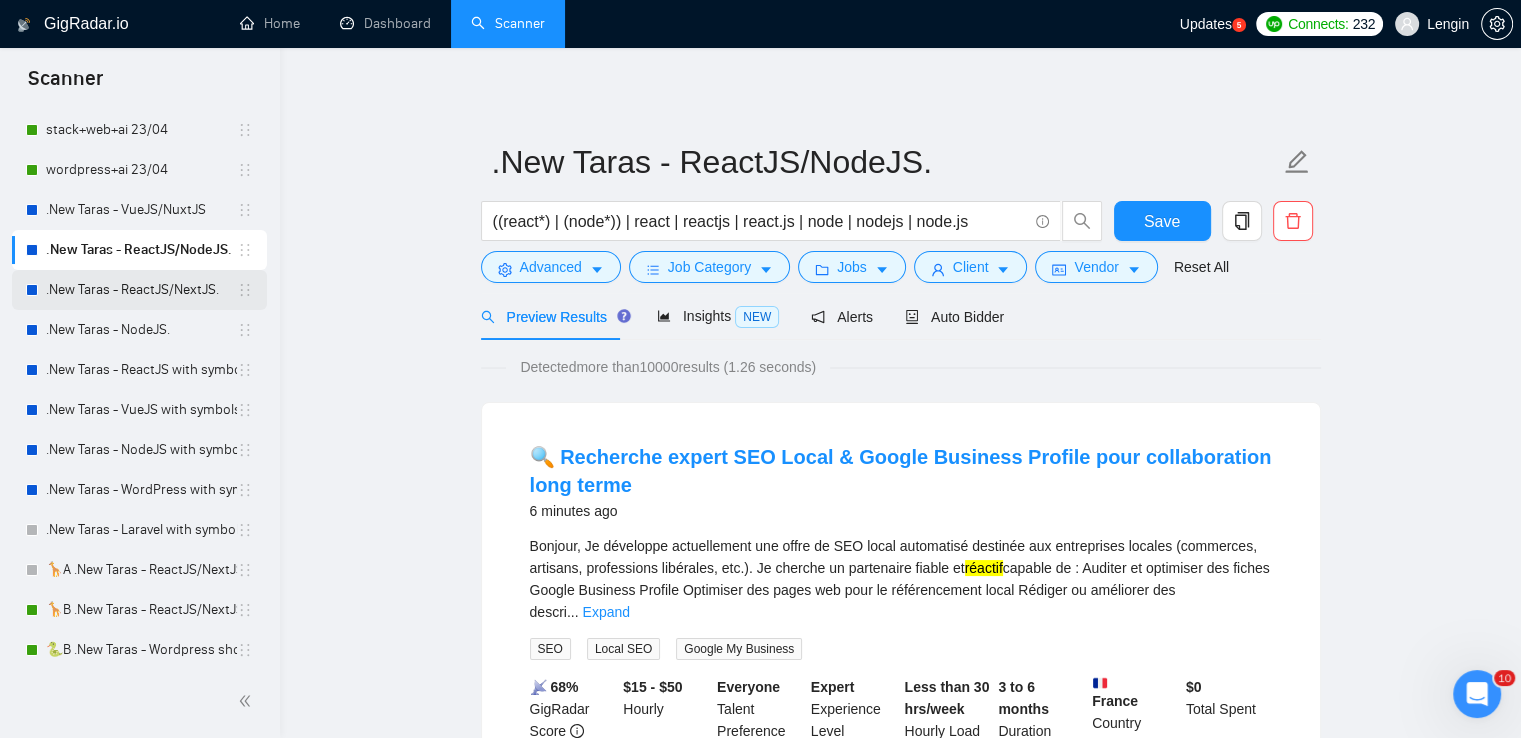 click on ".New Taras - ReactJS/NextJS." at bounding box center [141, 290] 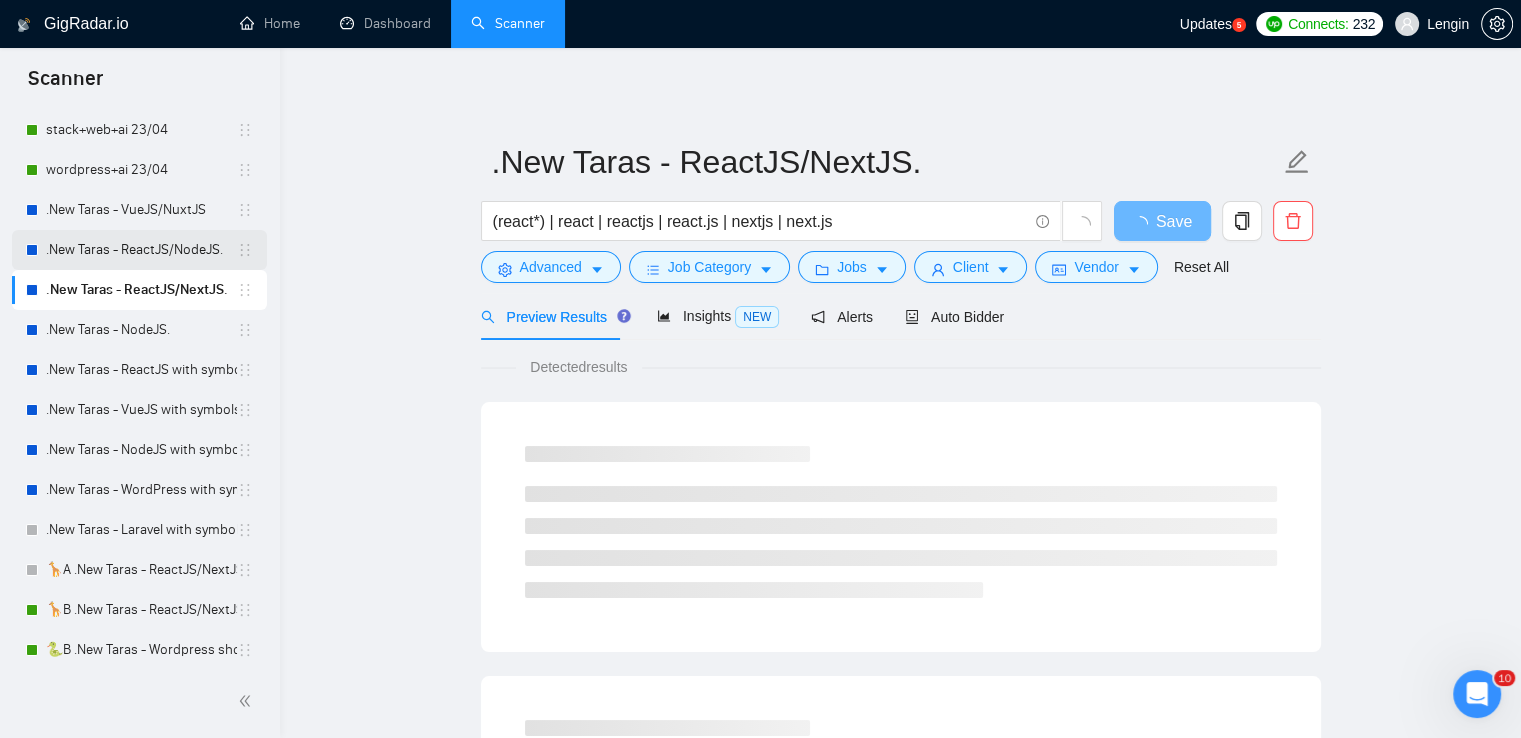 click on ".New Taras - ReactJS/NodeJS." at bounding box center (141, 250) 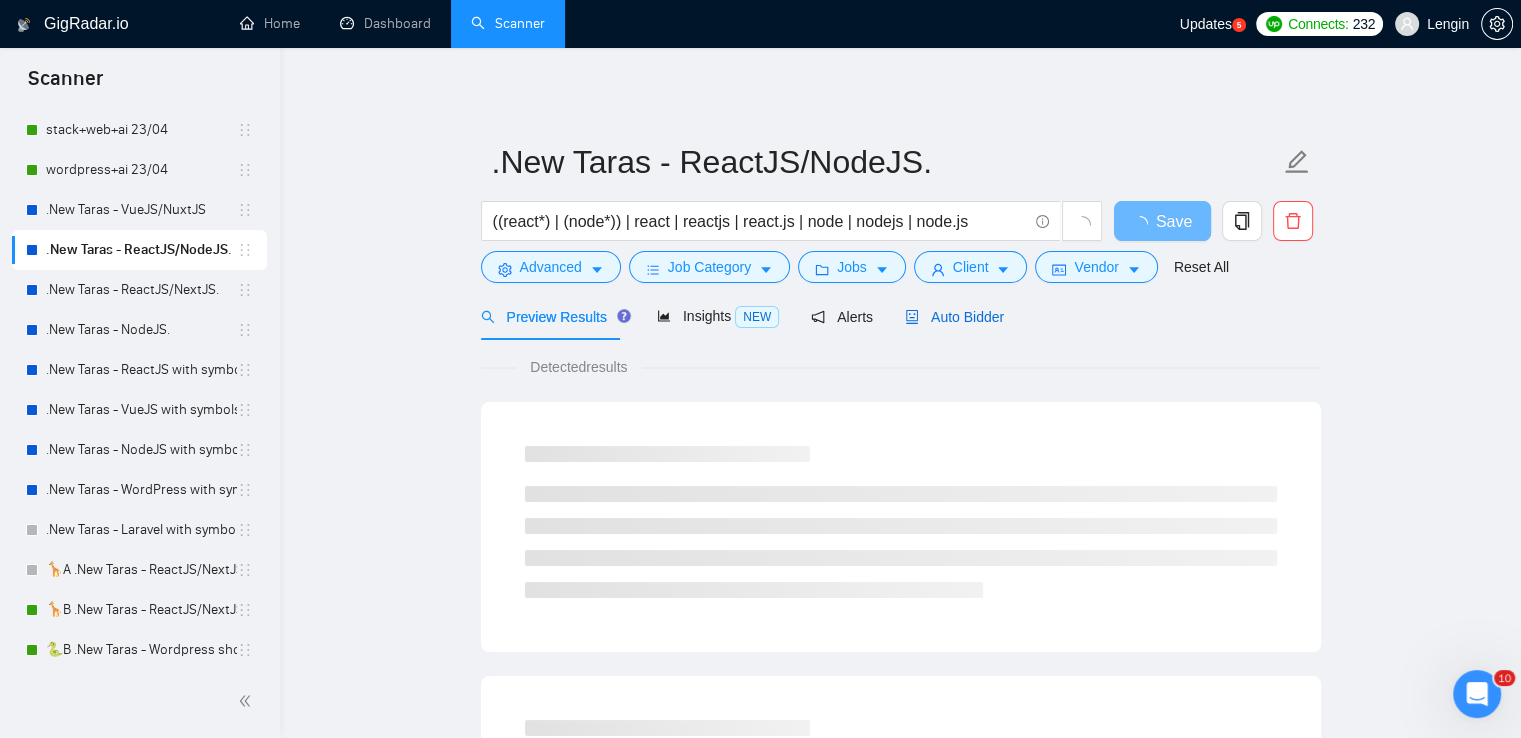 click on "Auto Bidder" at bounding box center (954, 317) 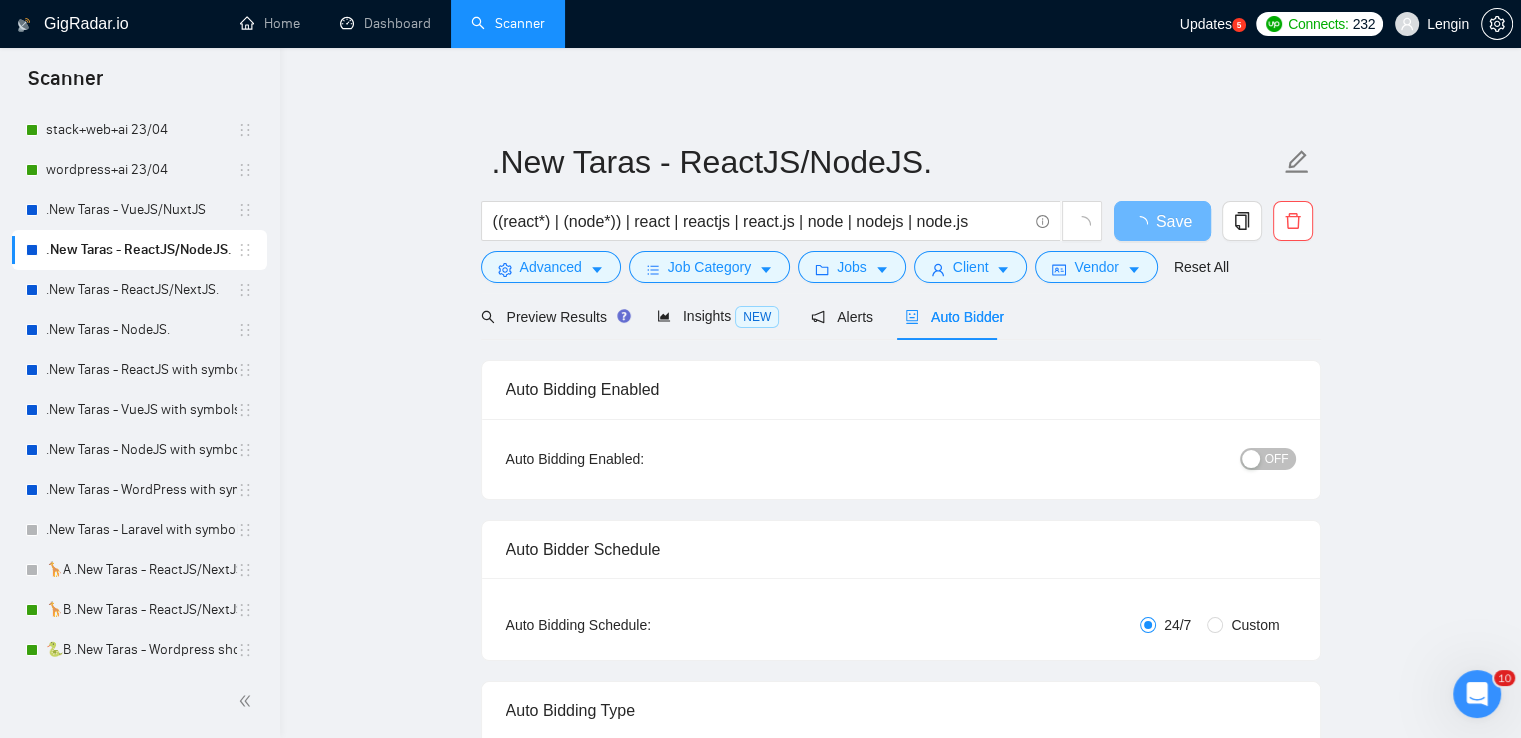 type 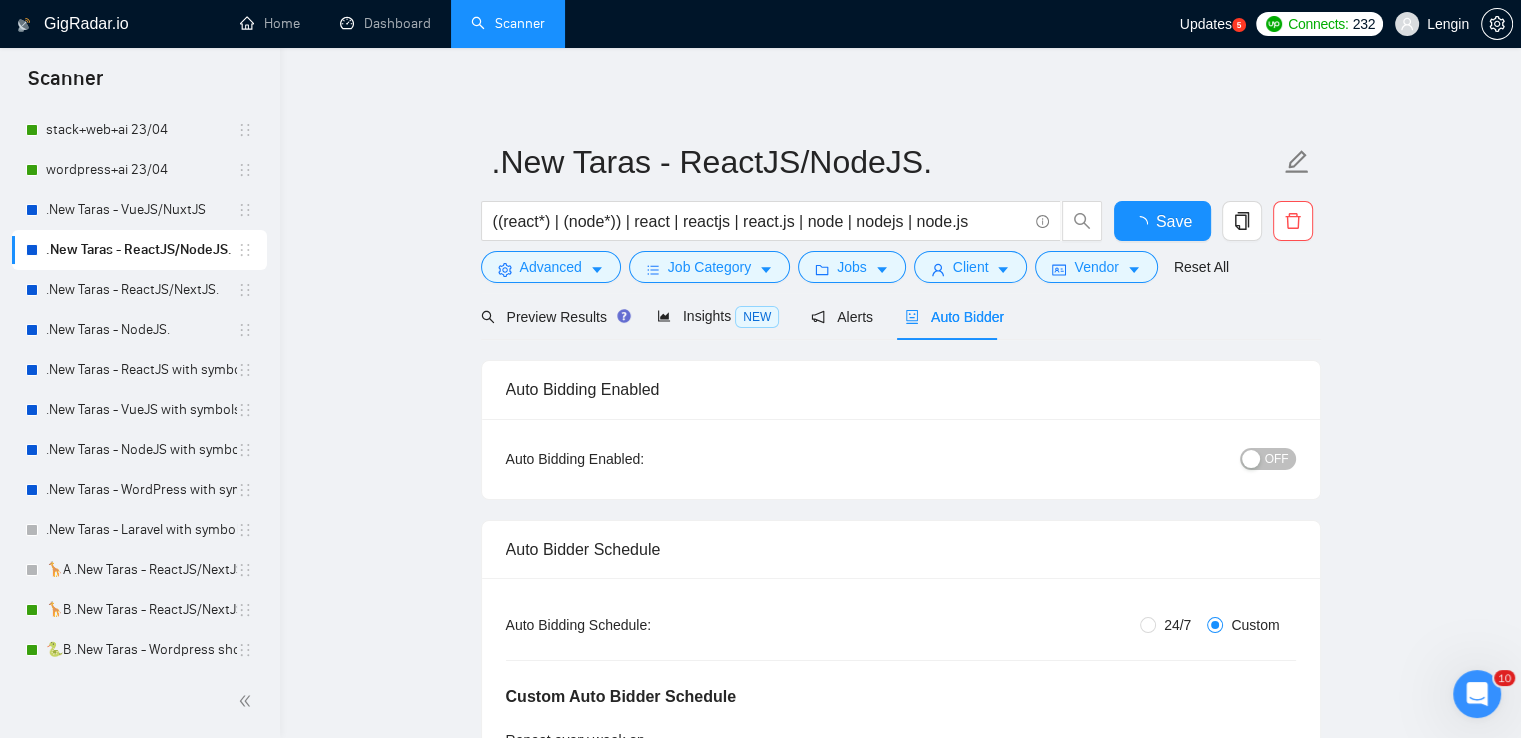 type 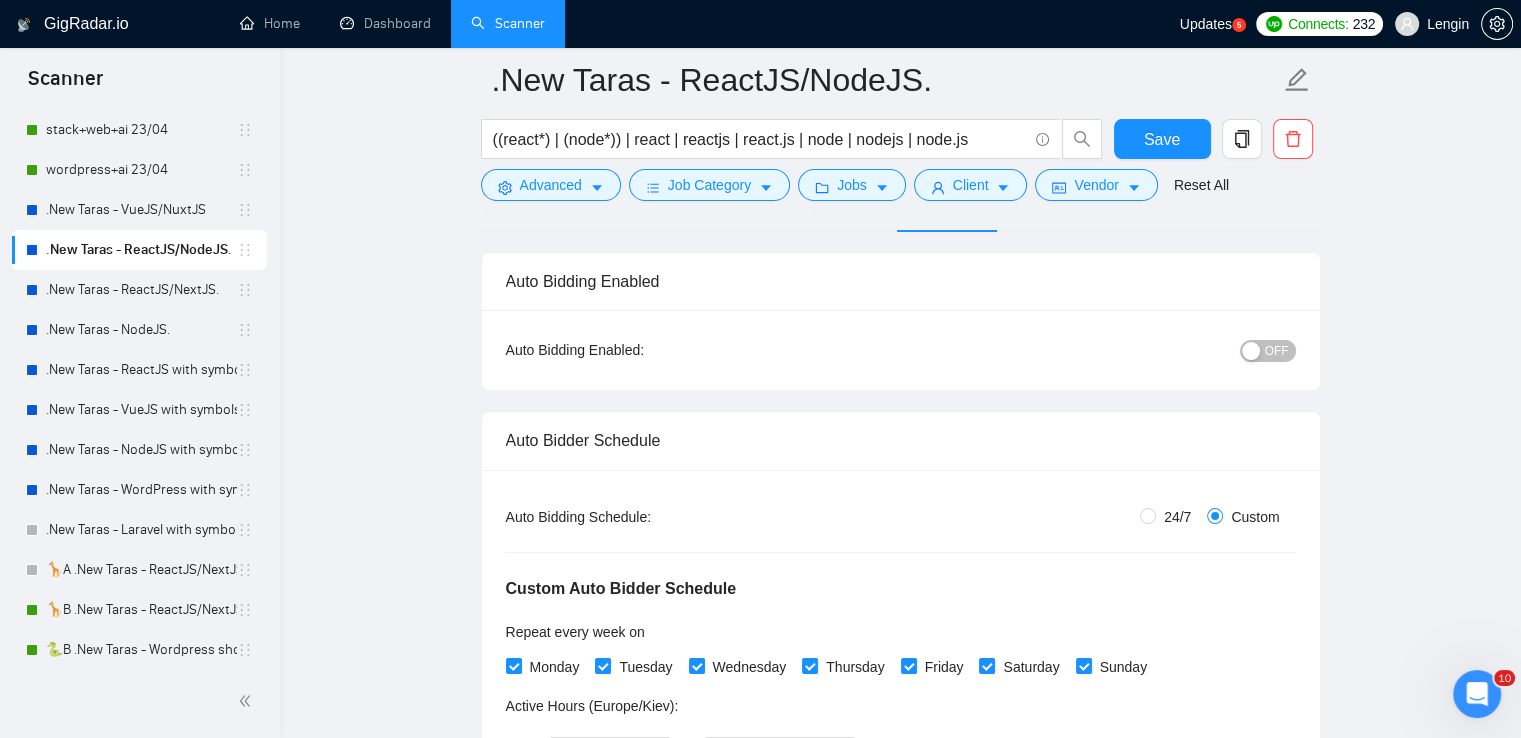 scroll, scrollTop: 56, scrollLeft: 0, axis: vertical 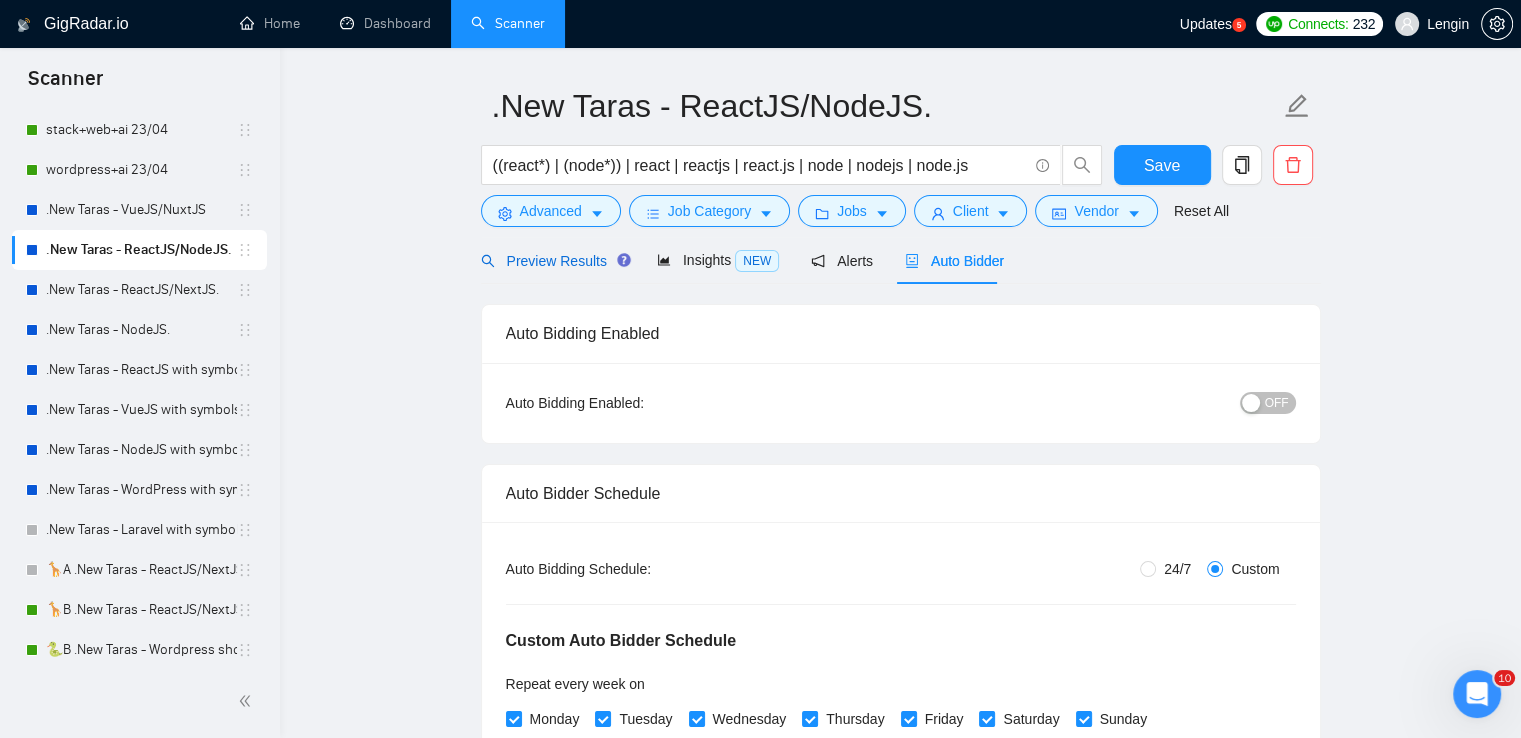 click on "Preview Results" at bounding box center [553, 261] 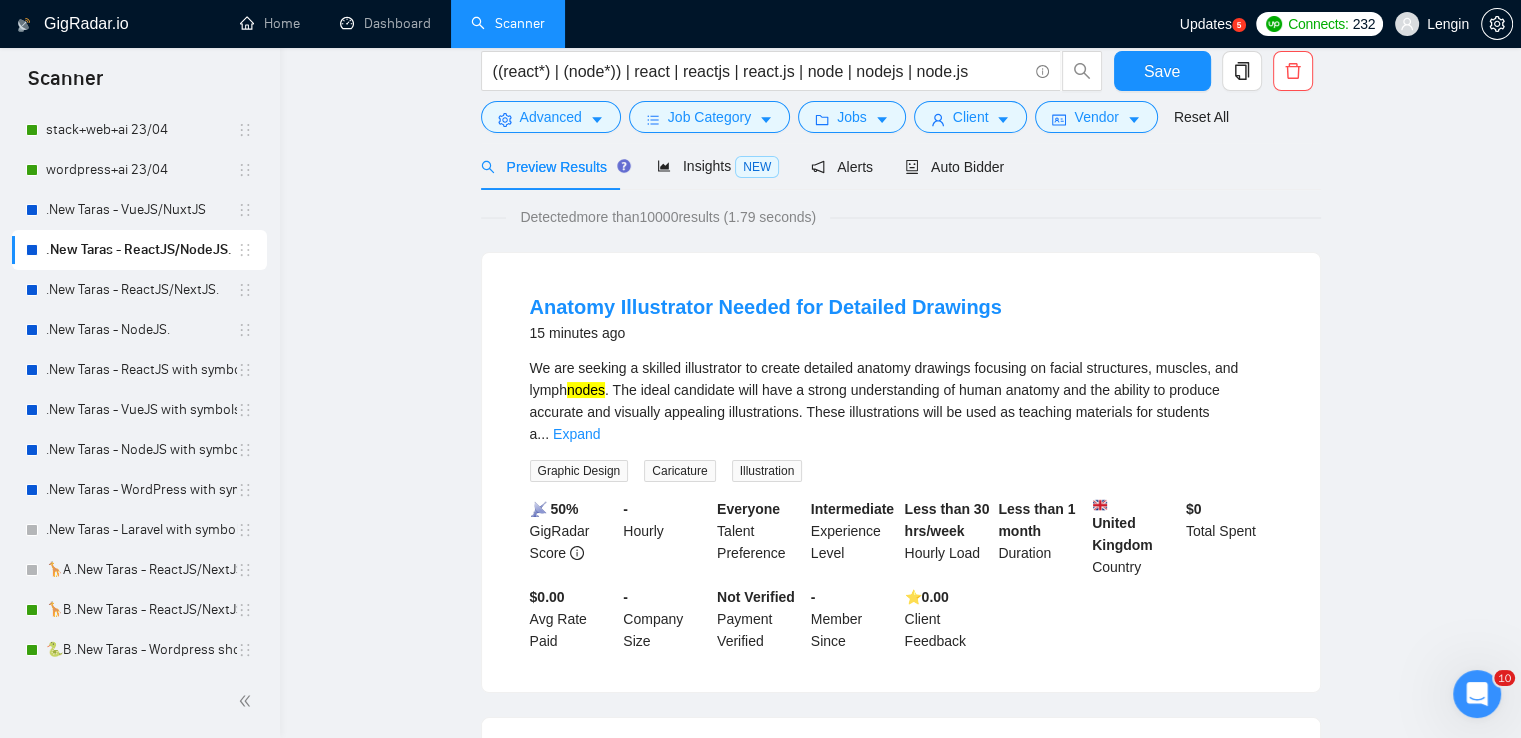 scroll, scrollTop: 0, scrollLeft: 0, axis: both 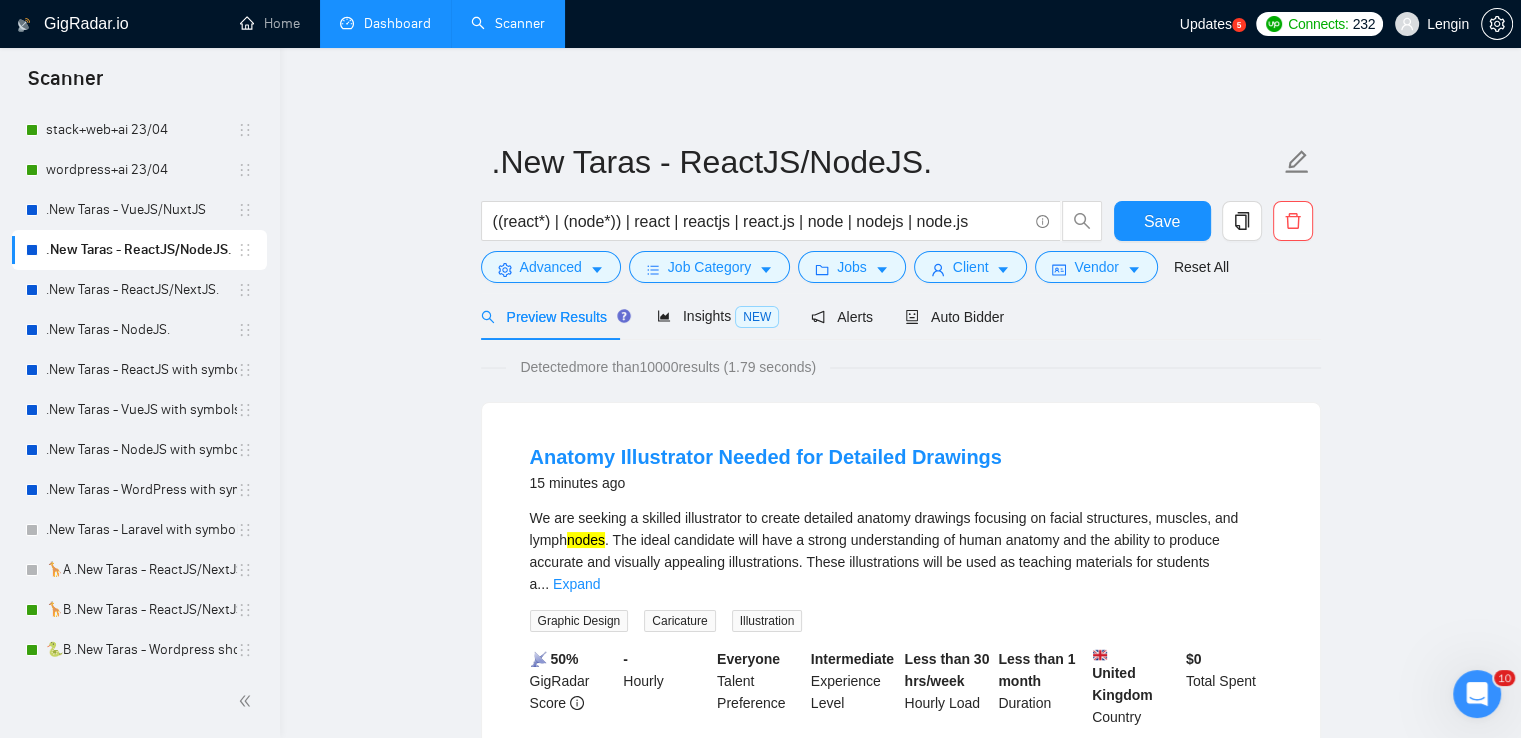 click on "Dashboard" at bounding box center [385, 23] 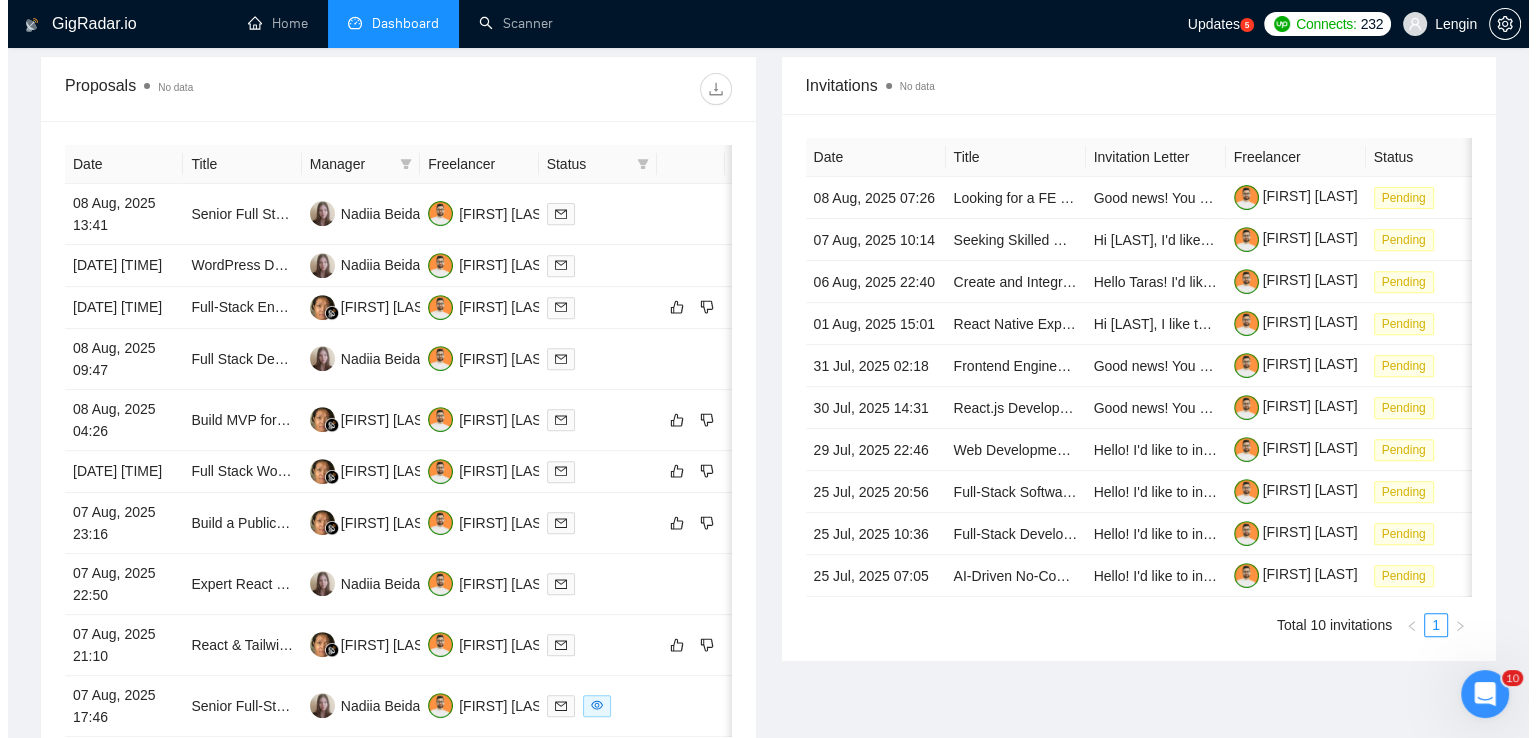 scroll, scrollTop: 740, scrollLeft: 0, axis: vertical 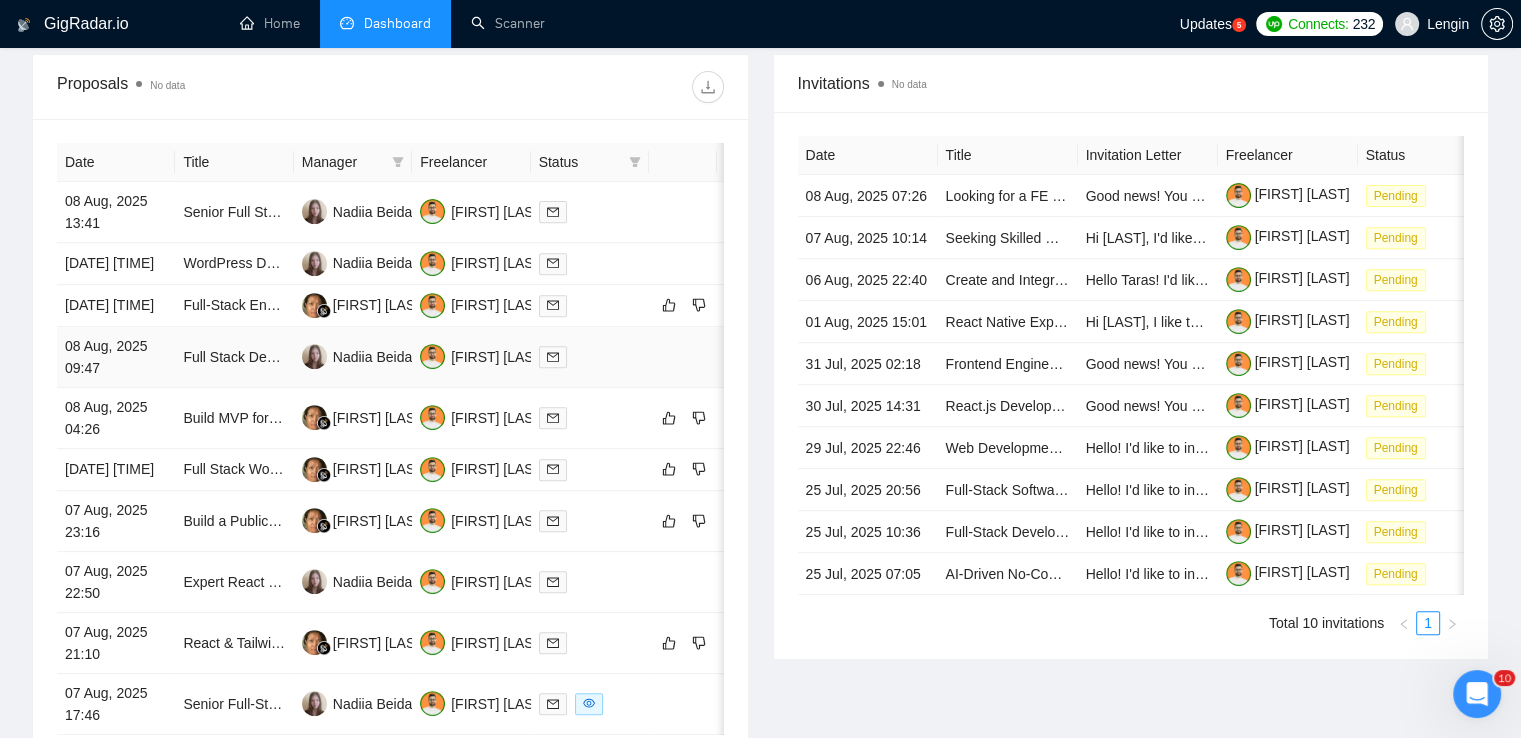 click on "Full Stack Developer for web app (Next.js, Shadcn)" at bounding box center [234, 357] 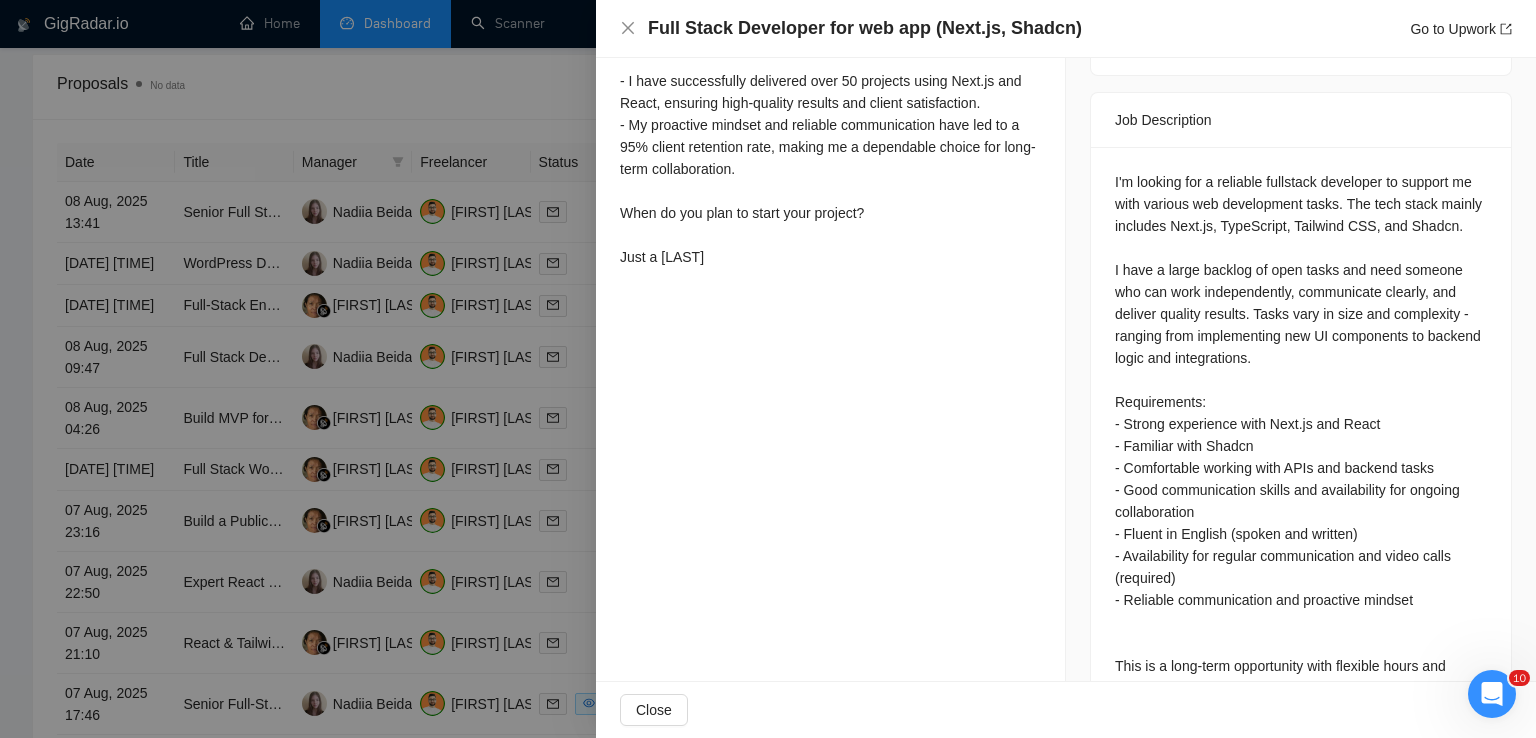 scroll, scrollTop: 758, scrollLeft: 0, axis: vertical 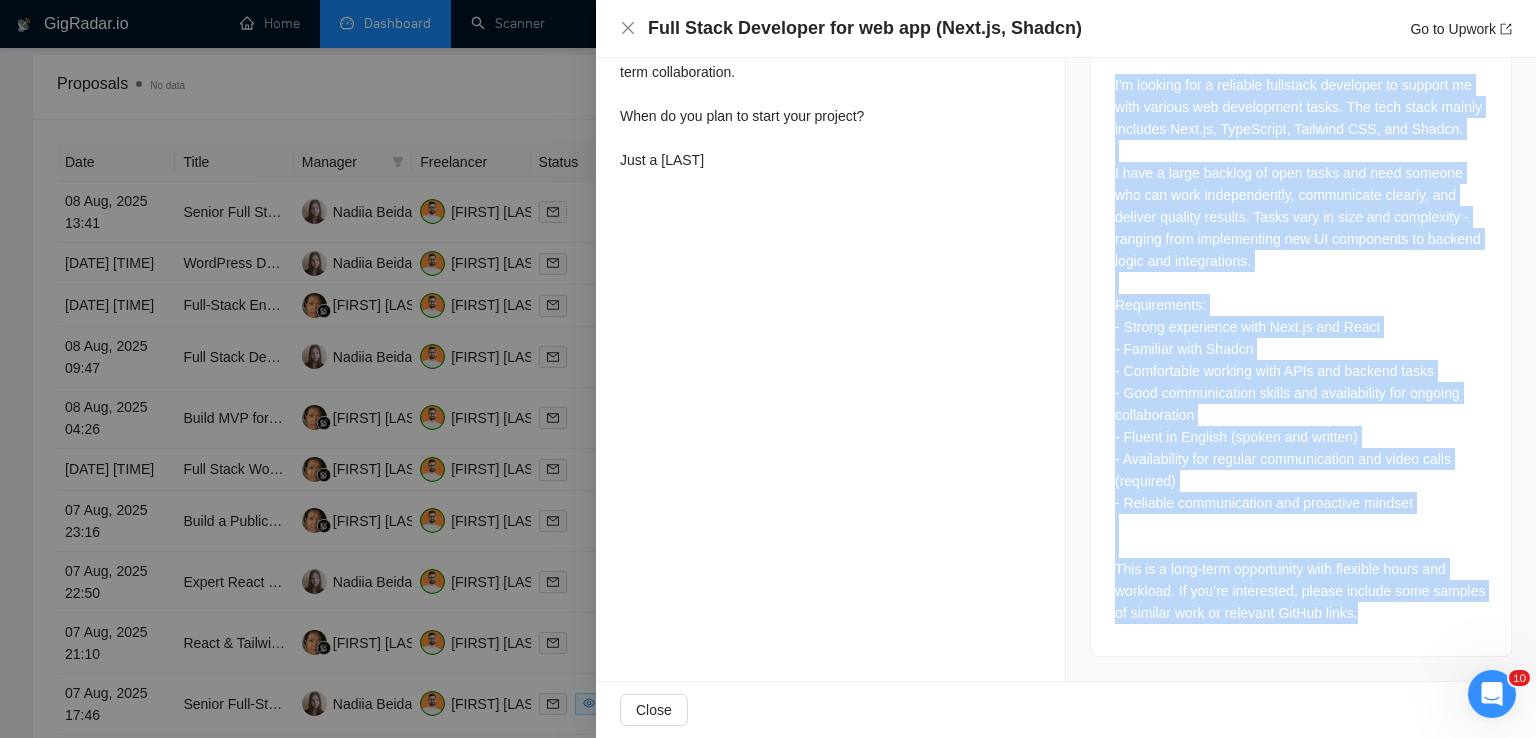 drag, startPoint x: 1105, startPoint y: 181, endPoint x: 1419, endPoint y: 628, distance: 546.2646 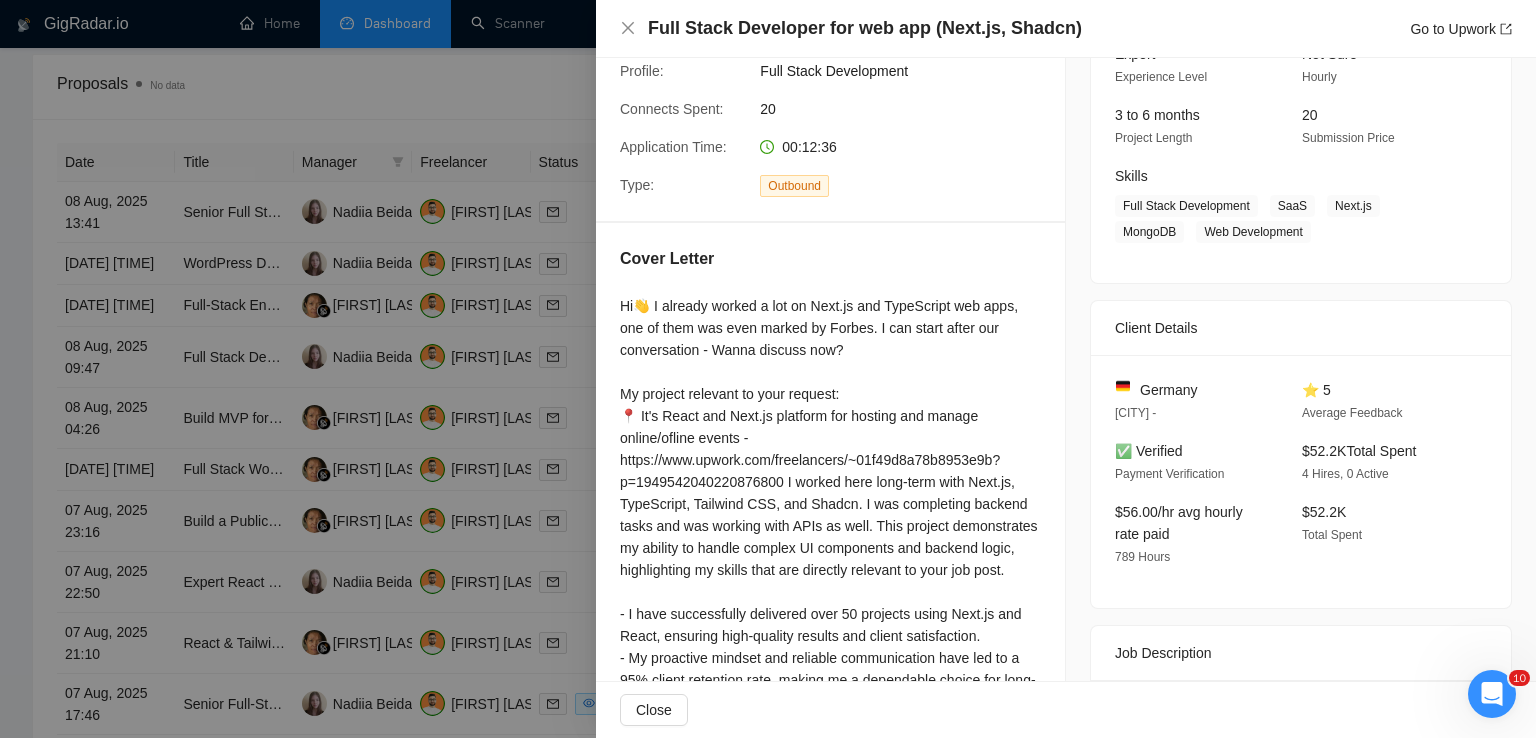 scroll, scrollTop: 184, scrollLeft: 0, axis: vertical 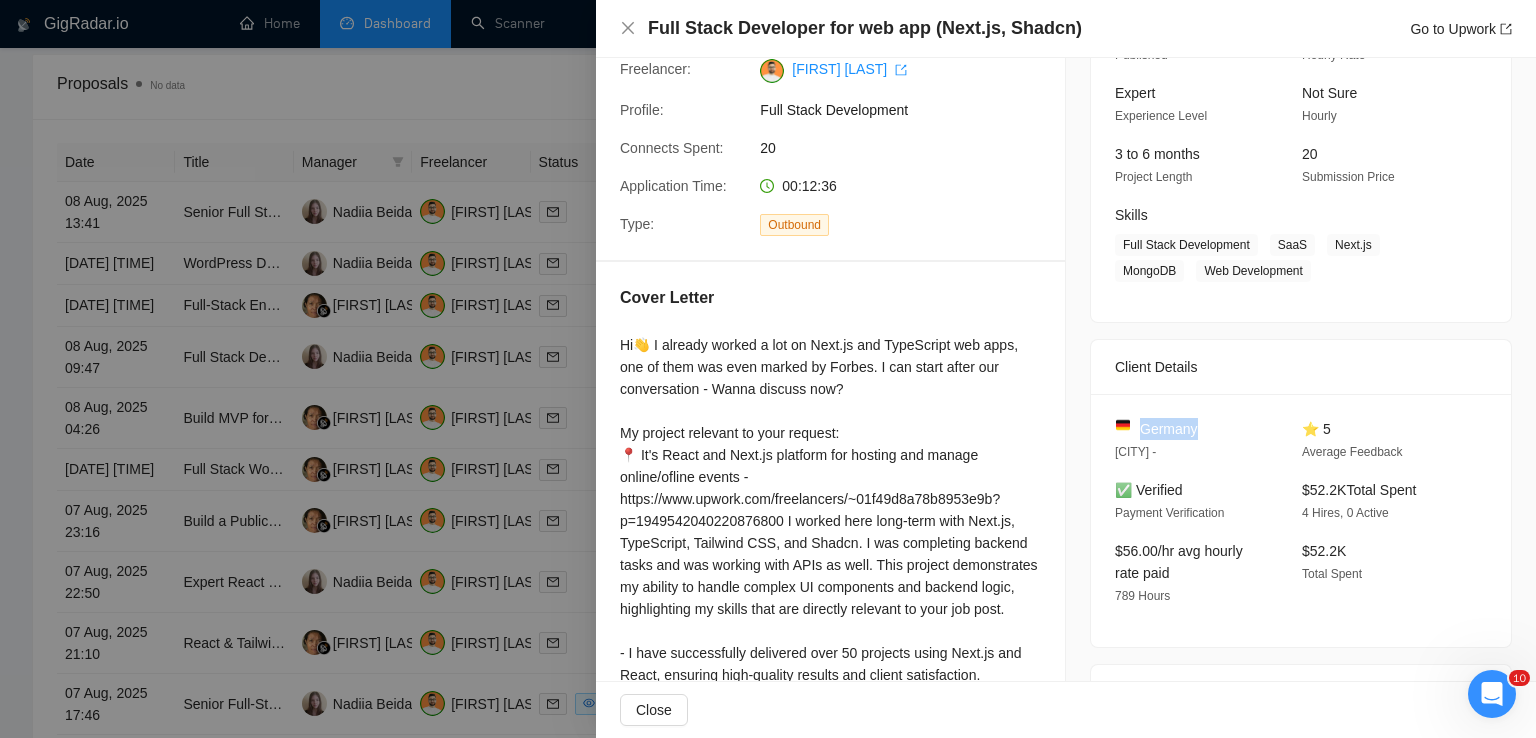 drag, startPoint x: 1200, startPoint y: 429, endPoint x: 1135, endPoint y: 428, distance: 65.00769 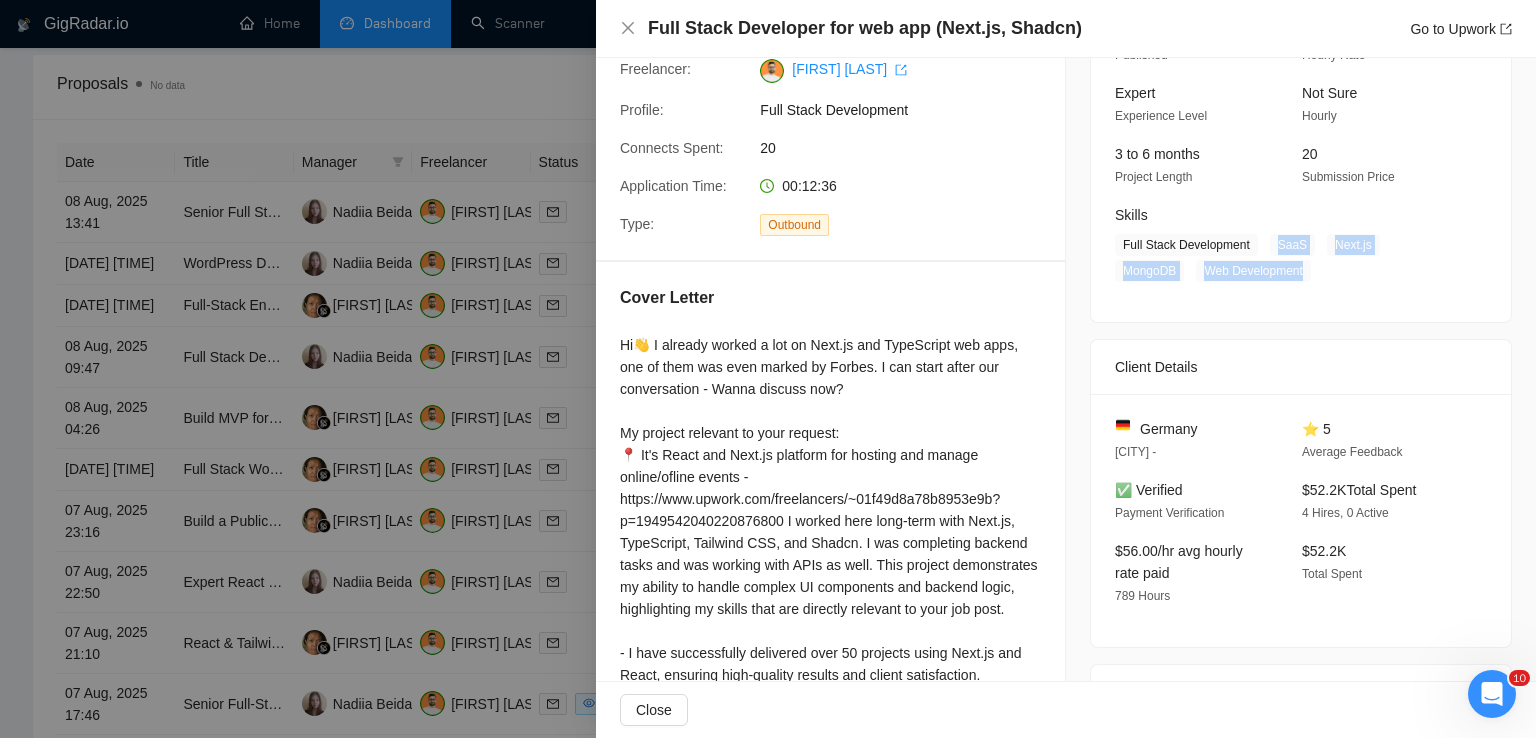 drag, startPoint x: 1263, startPoint y: 242, endPoint x: 1298, endPoint y: 265, distance: 41.880783 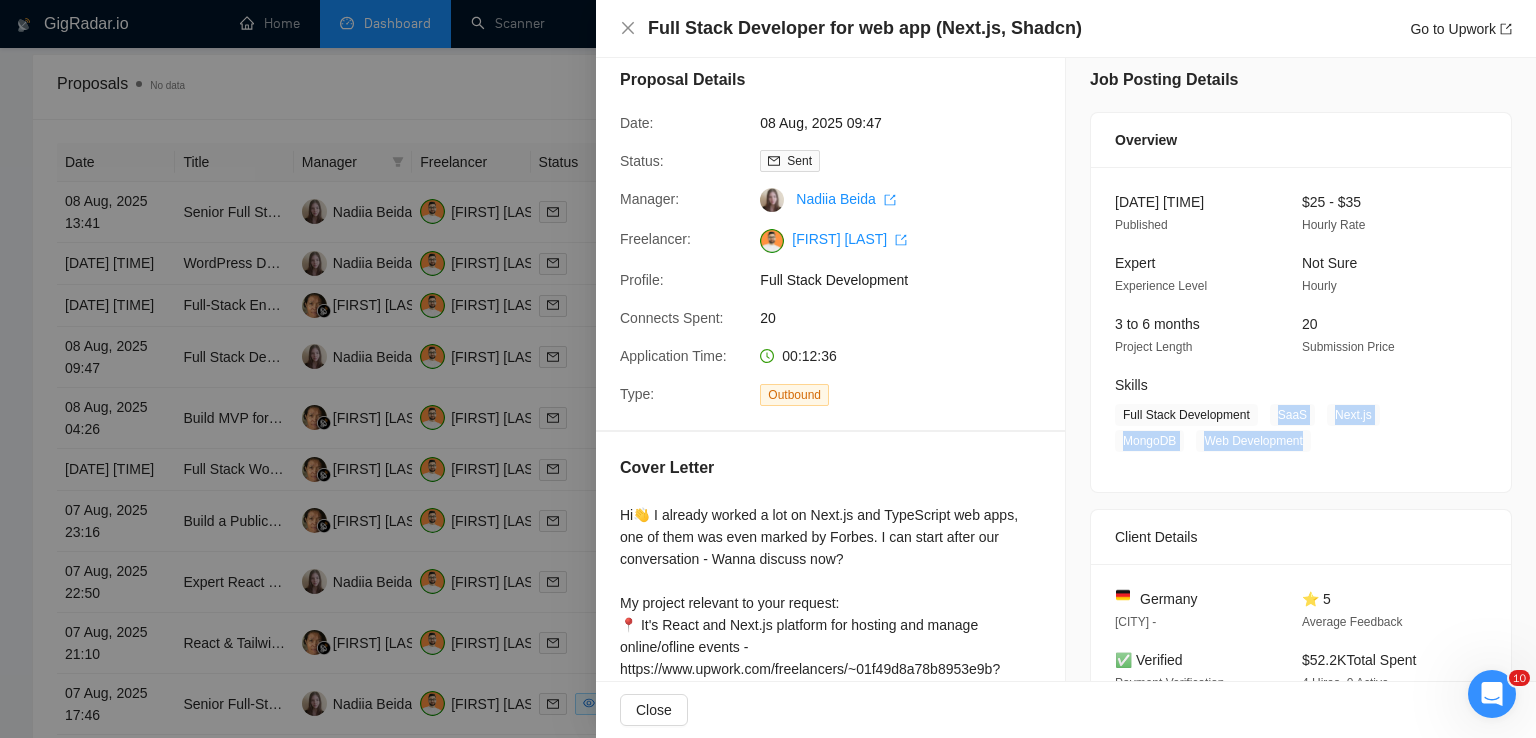 scroll, scrollTop: 0, scrollLeft: 0, axis: both 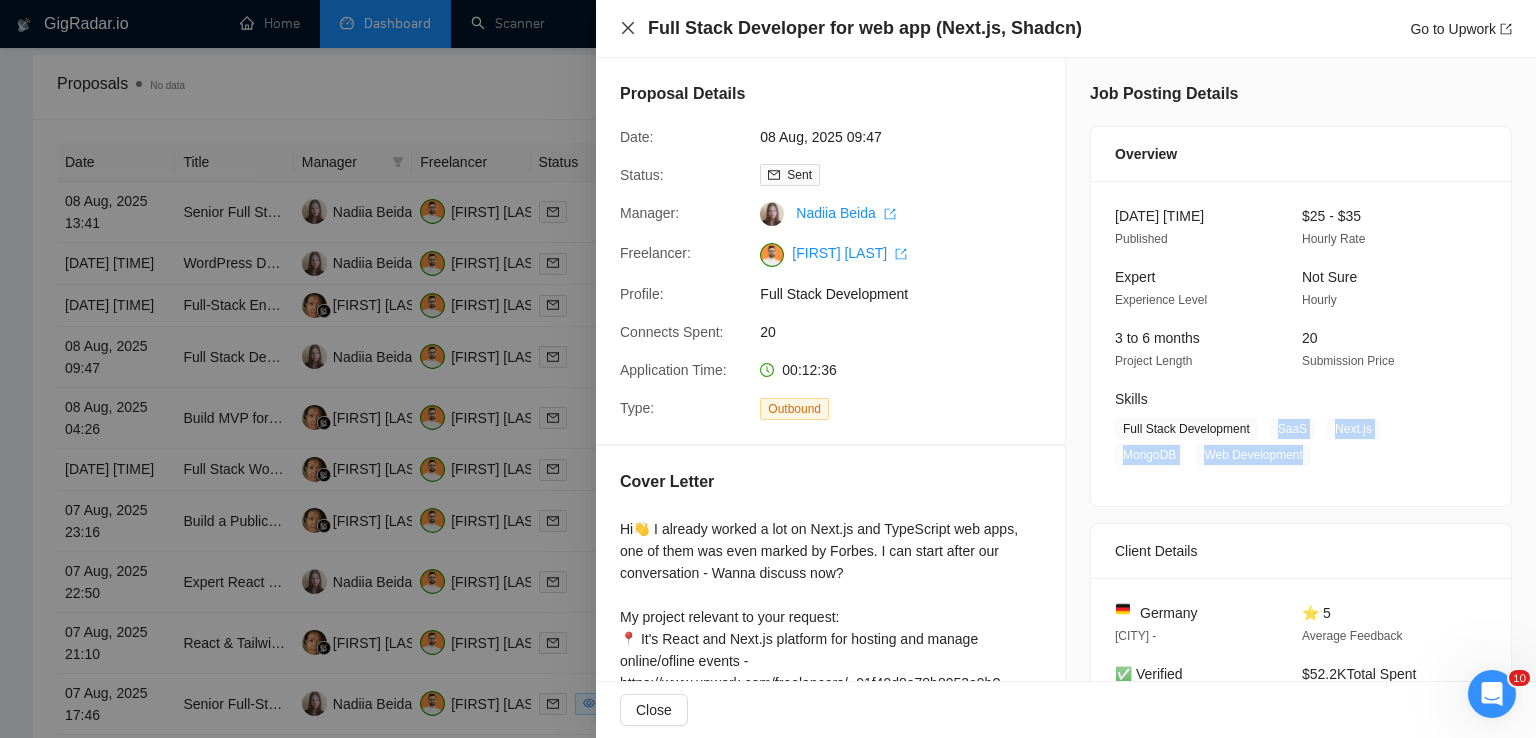 click 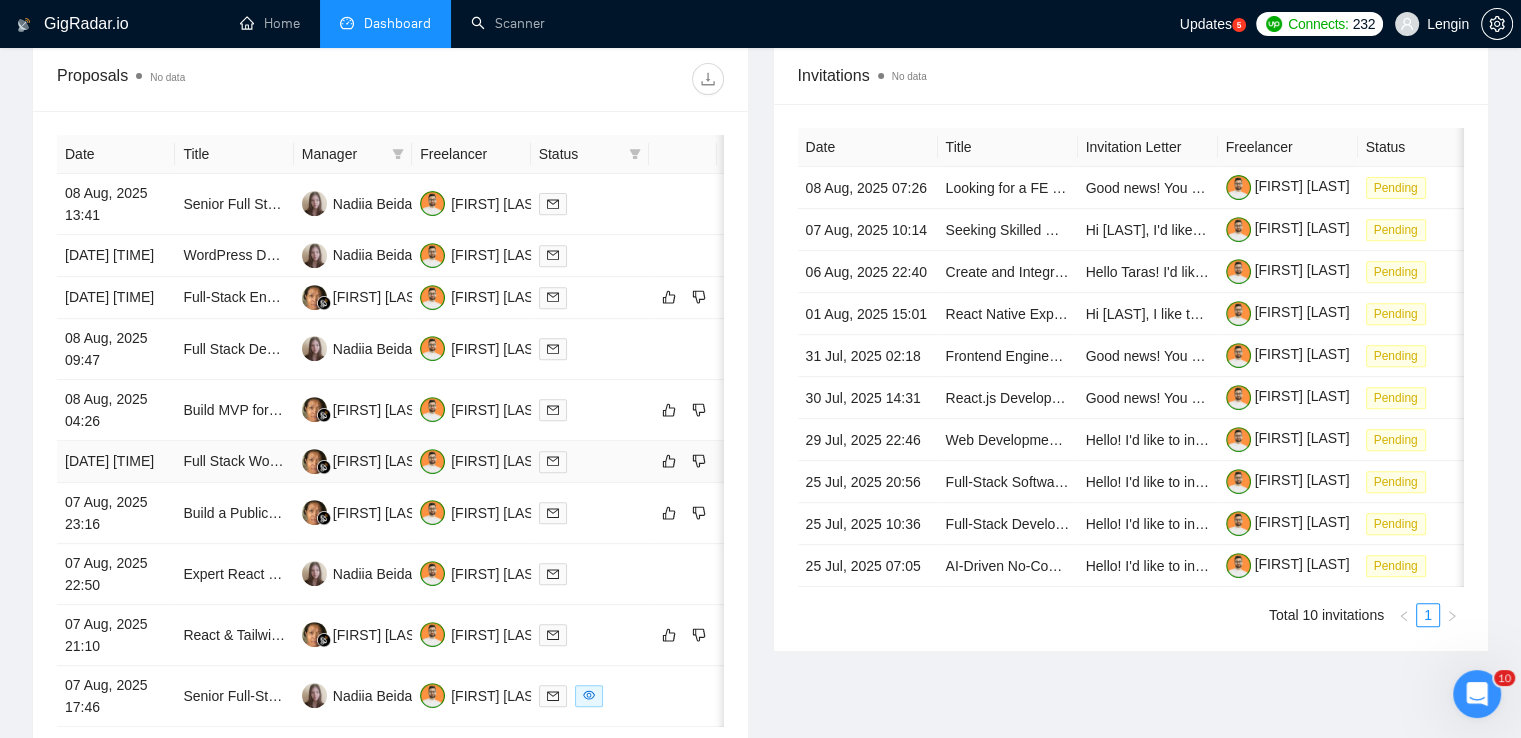scroll, scrollTop: 1048, scrollLeft: 0, axis: vertical 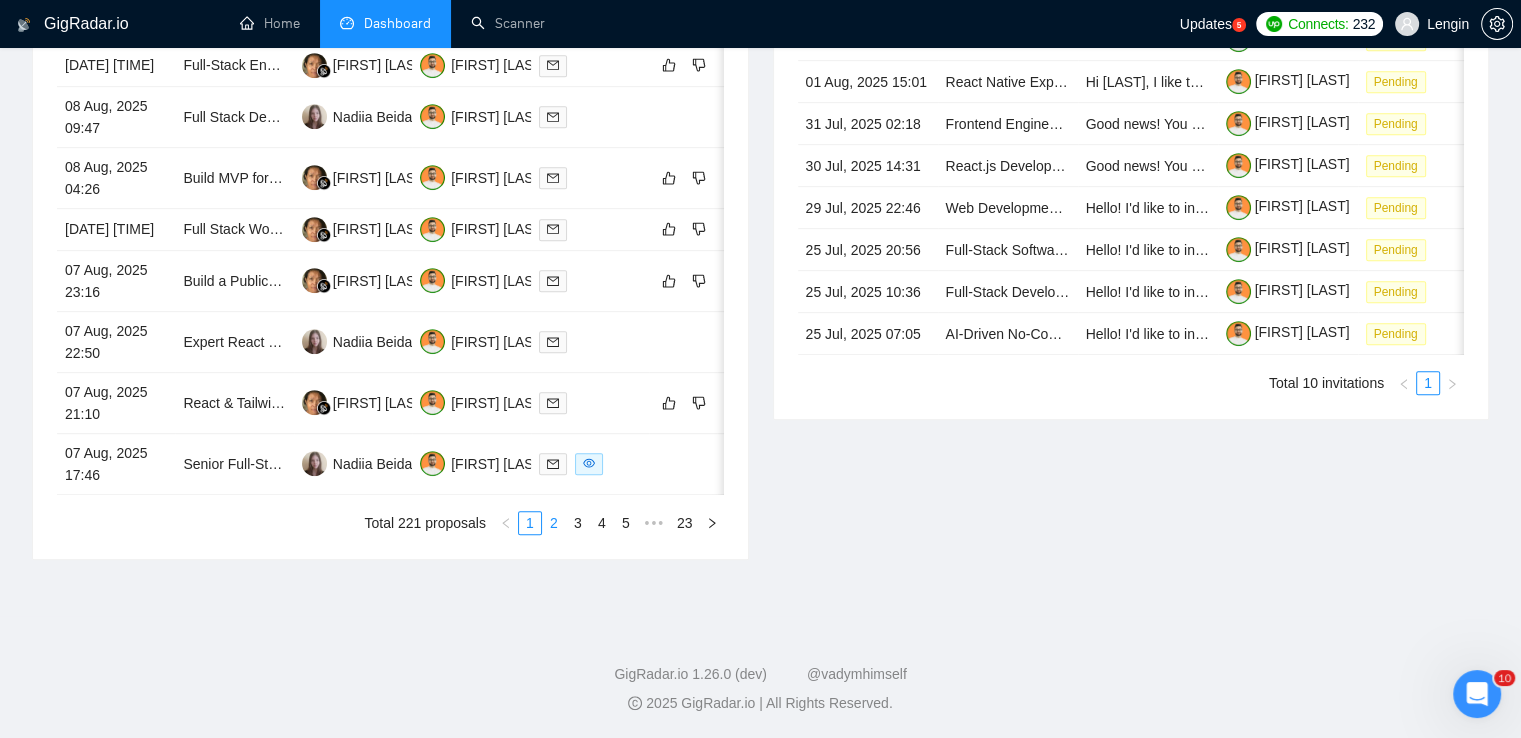 click on "2" at bounding box center [554, 523] 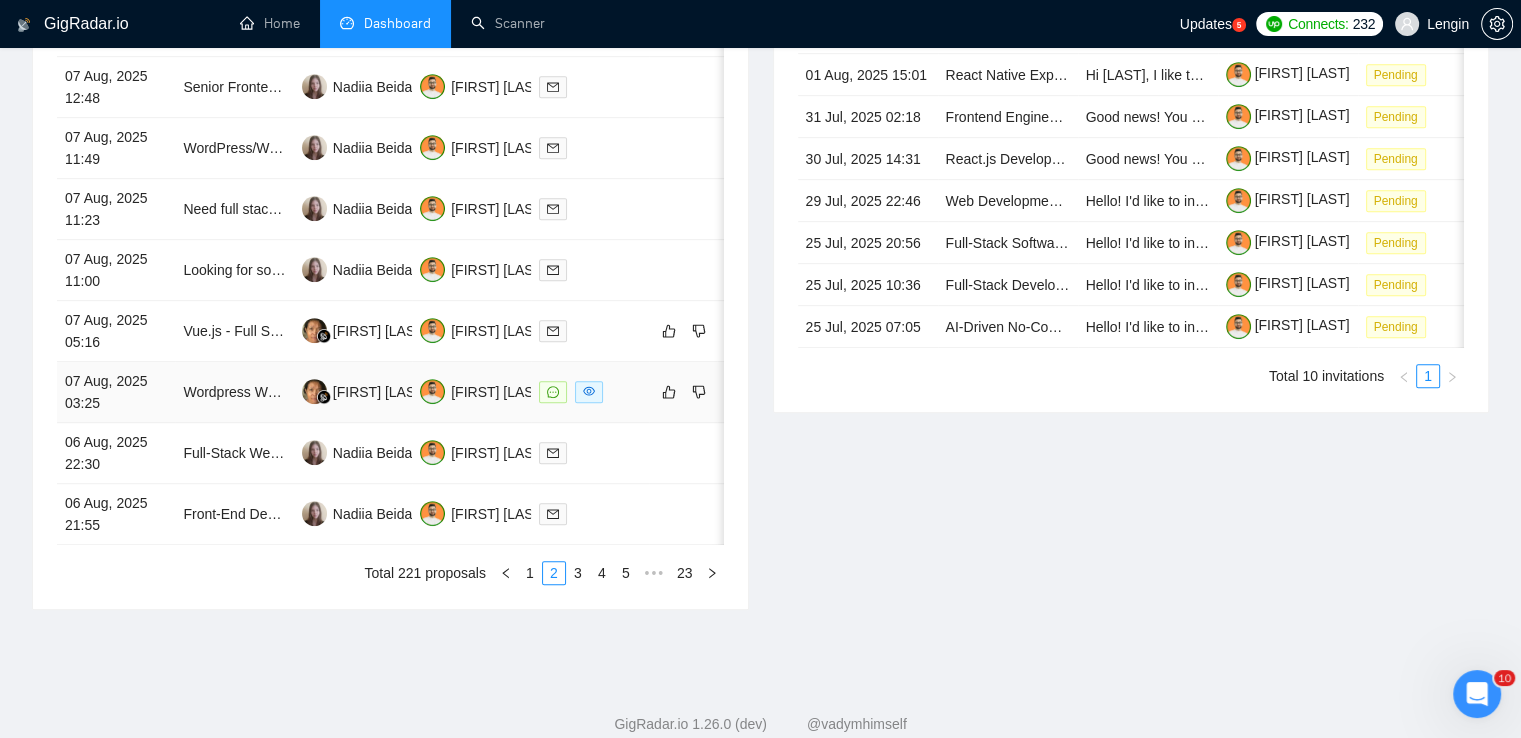 scroll, scrollTop: 988, scrollLeft: 0, axis: vertical 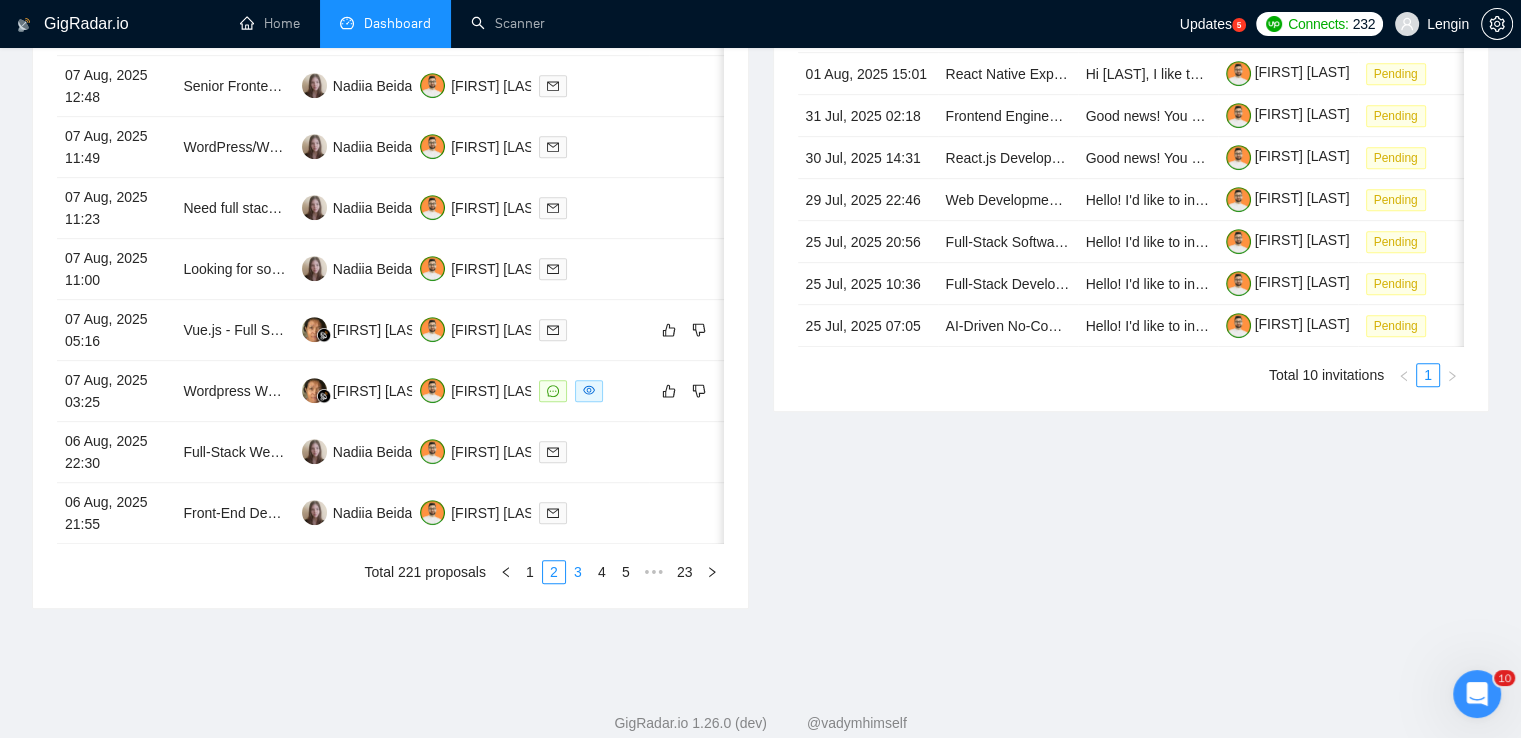 click on "3" at bounding box center [578, 572] 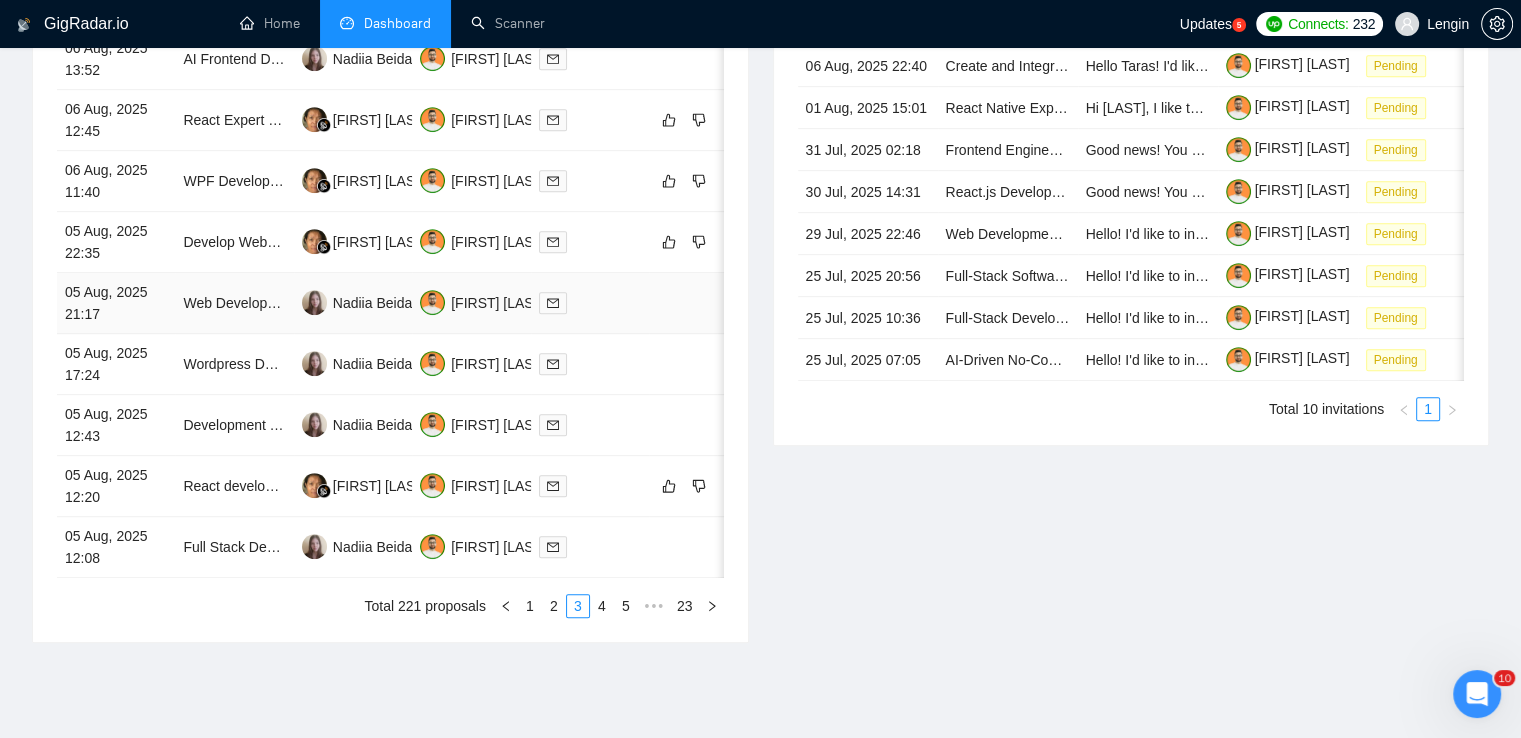 scroll, scrollTop: 952, scrollLeft: 0, axis: vertical 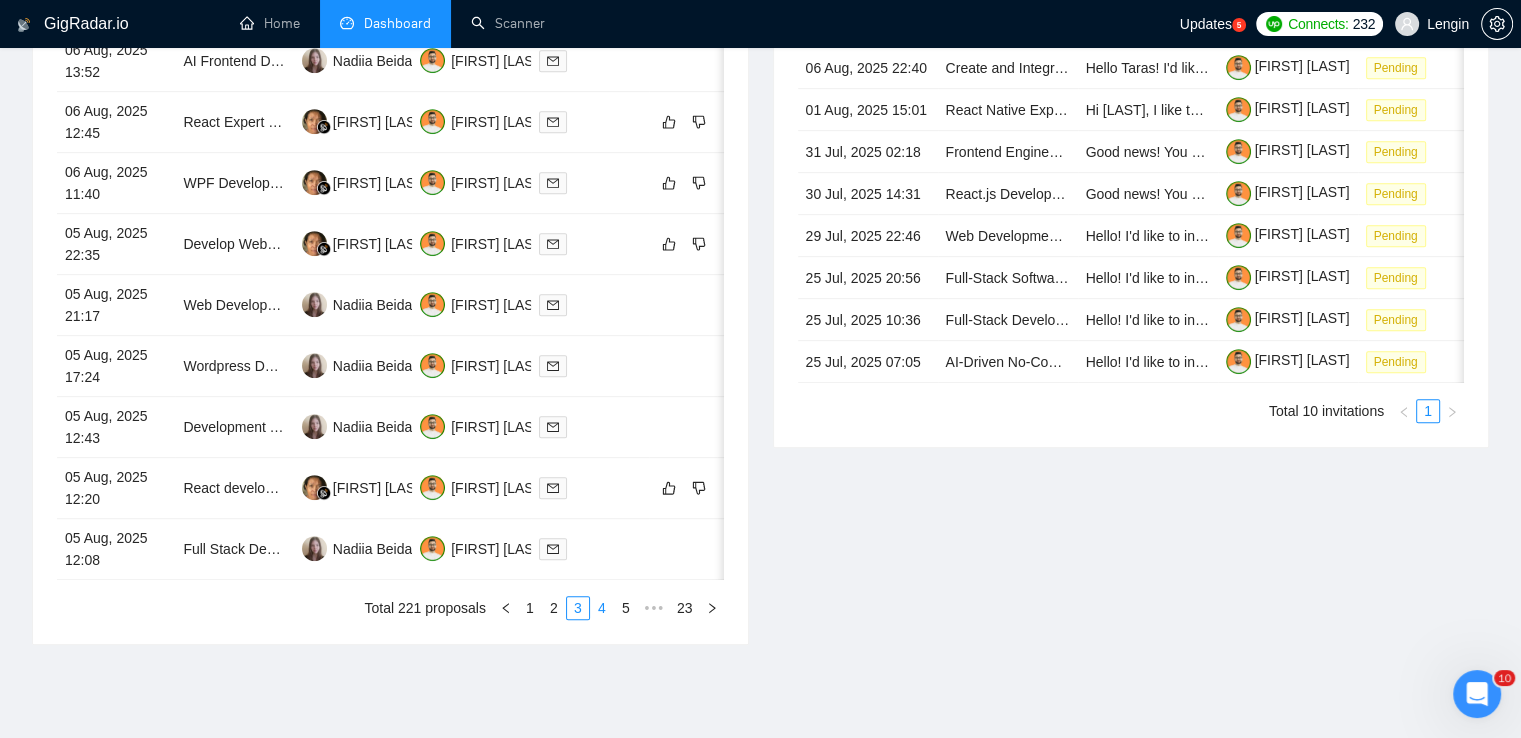click on "4" at bounding box center [602, 608] 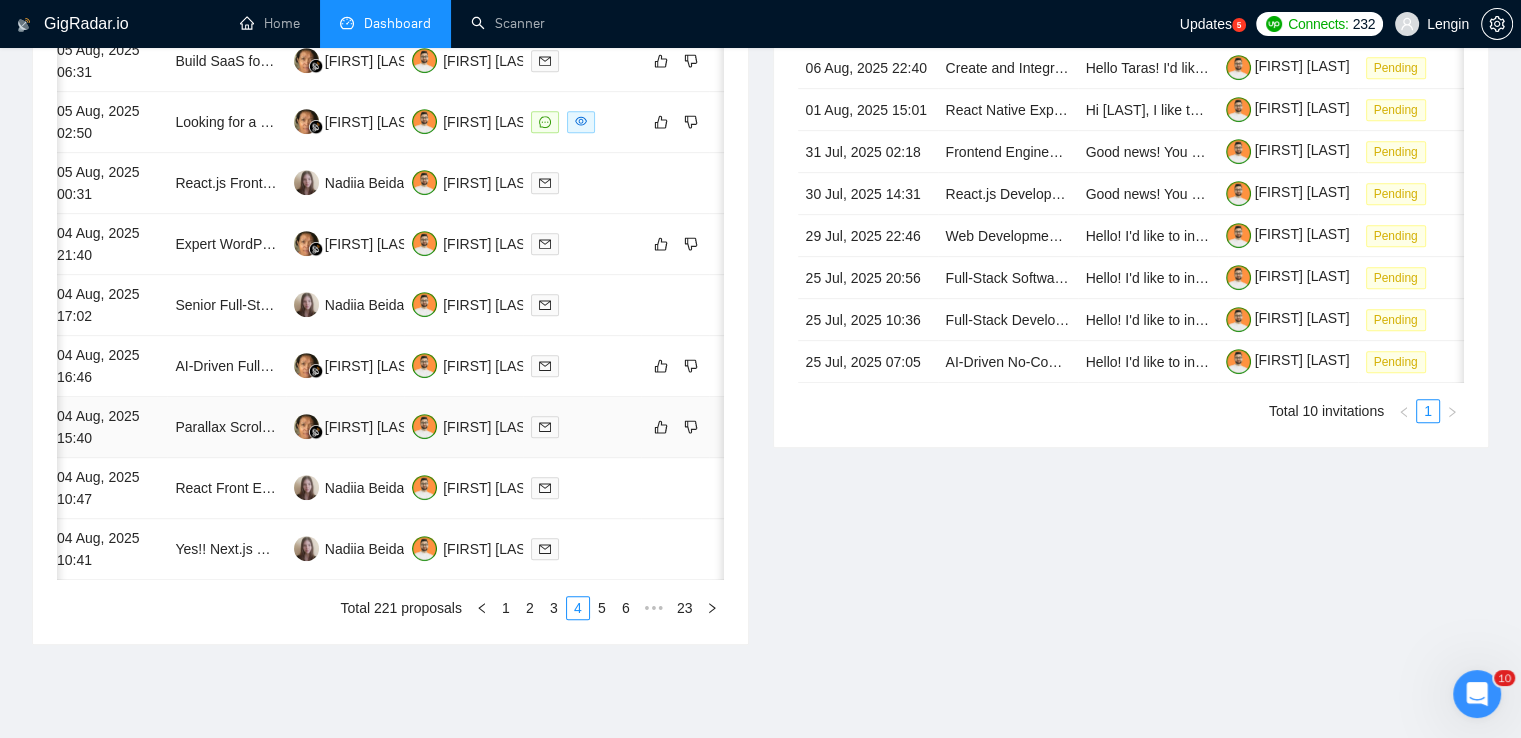 scroll, scrollTop: 0, scrollLeft: 11, axis: horizontal 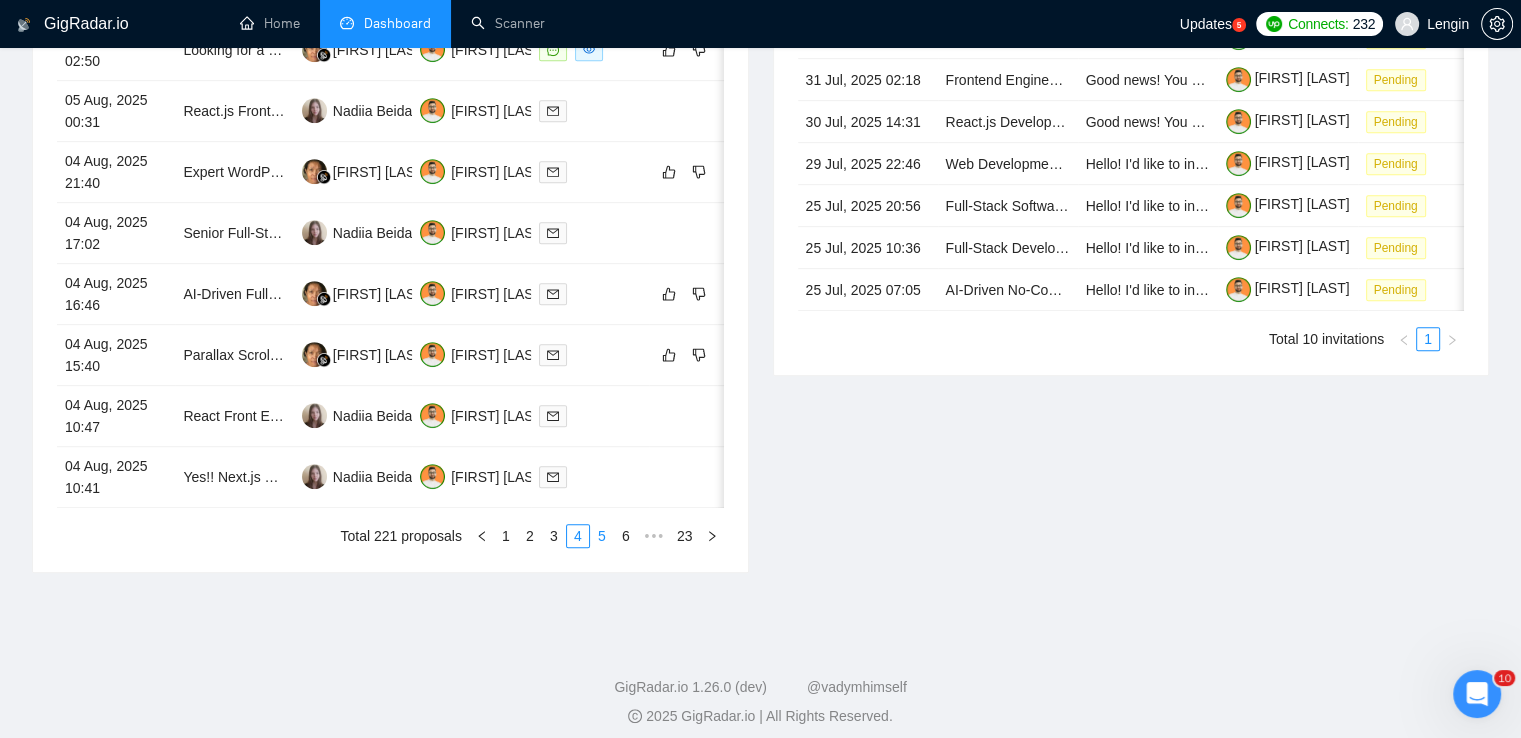 click on "5" at bounding box center (602, 536) 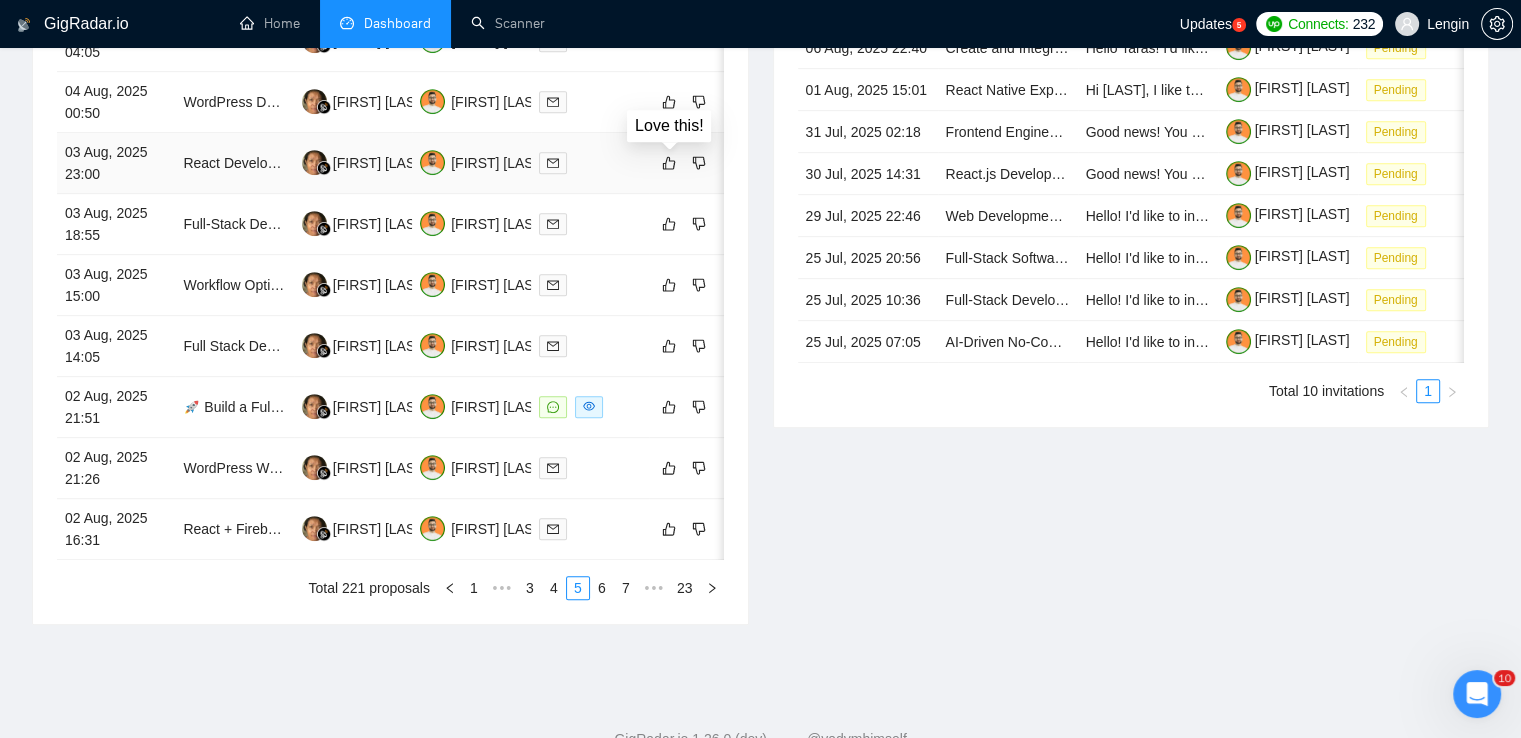 scroll, scrollTop: 974, scrollLeft: 0, axis: vertical 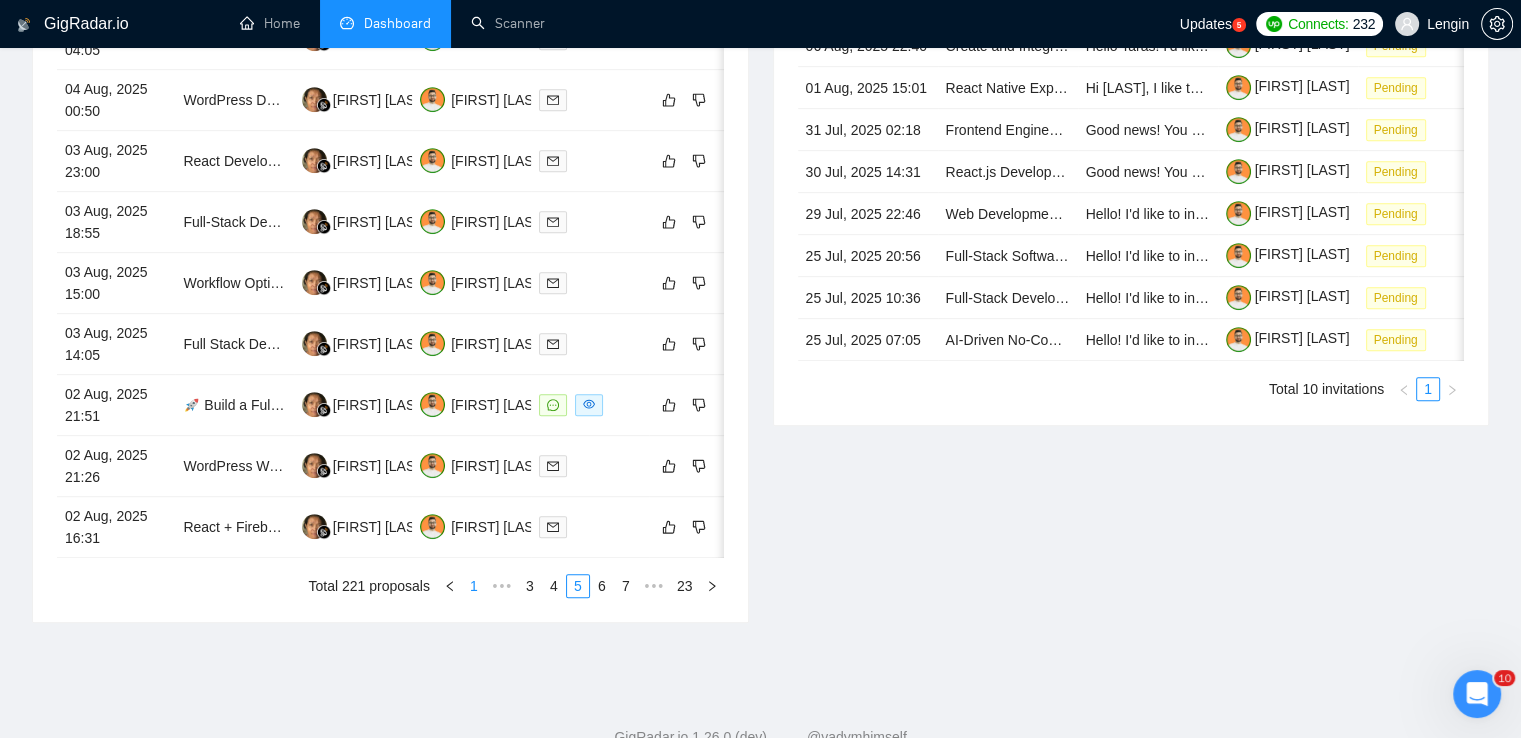 click on "1" at bounding box center [474, 586] 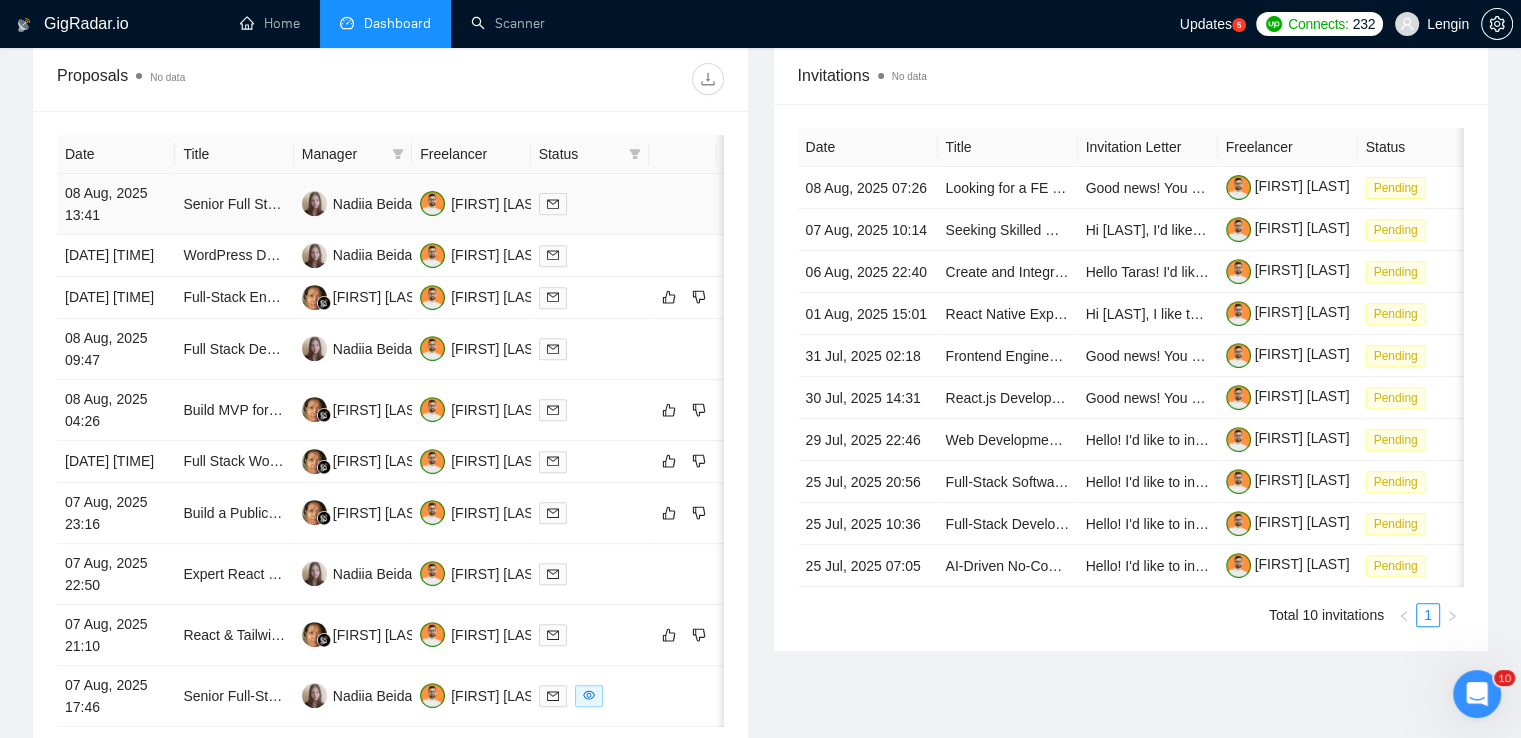 scroll, scrollTop: 758, scrollLeft: 0, axis: vertical 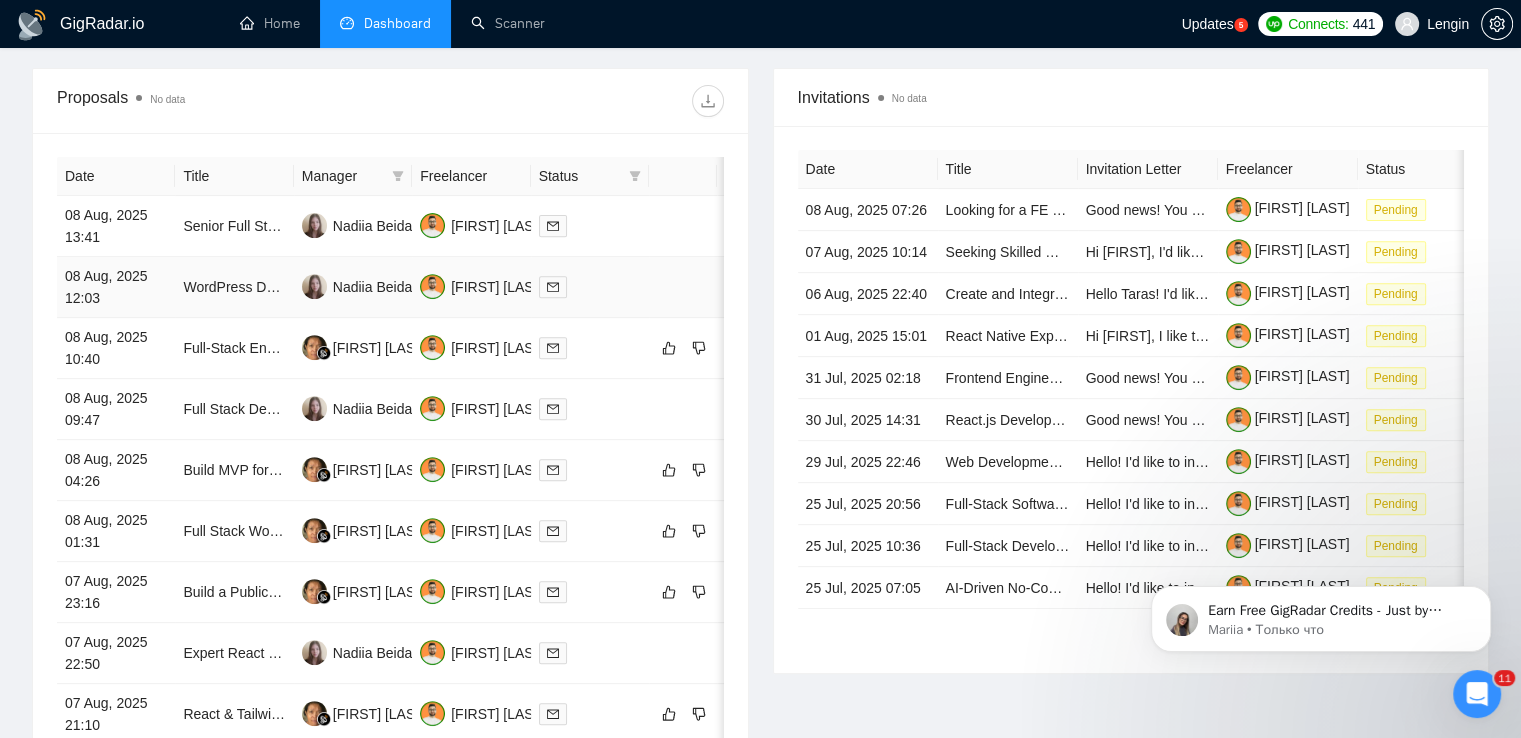 click on "WordPress Dev: Theme Customization + Beds24 API for Berlin Apartments" at bounding box center (234, 287) 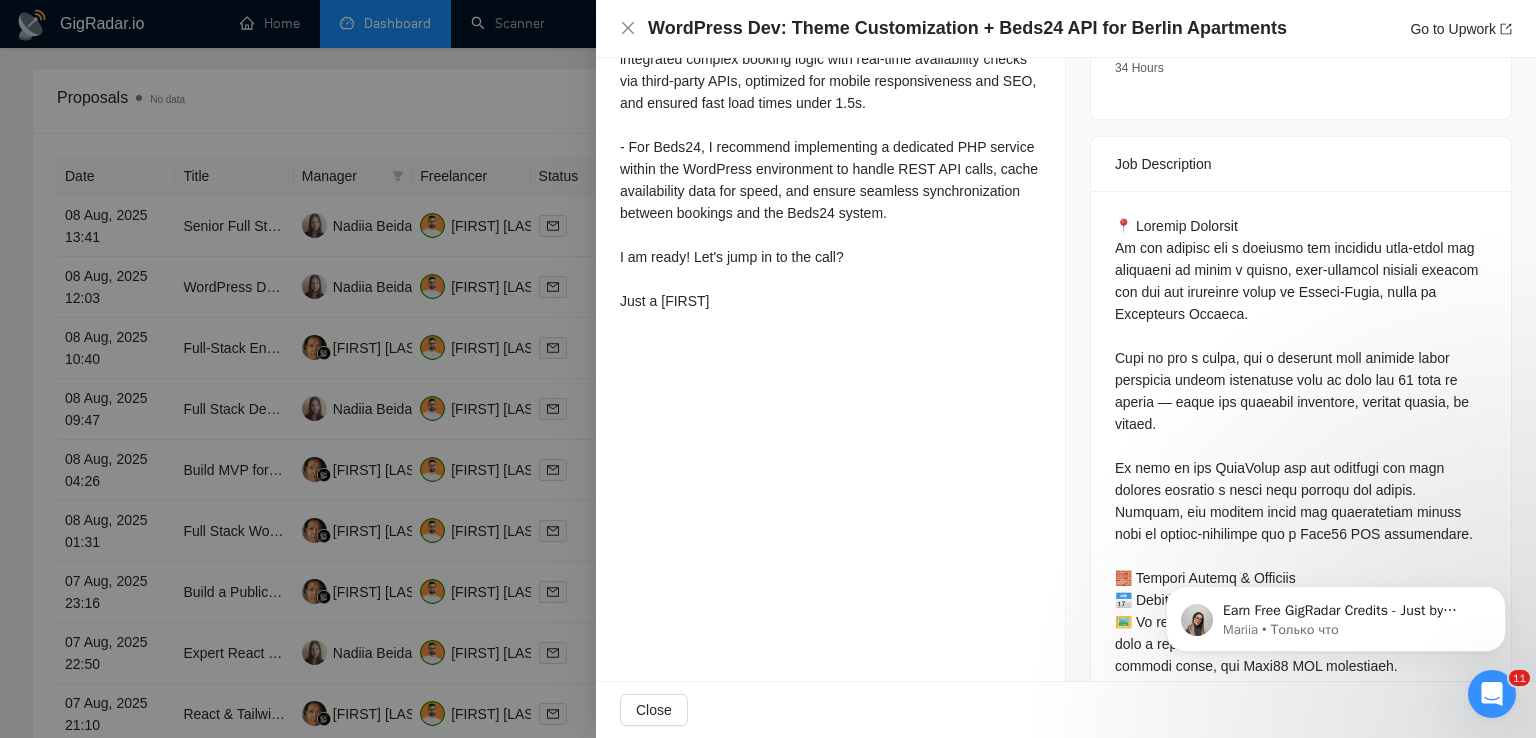 scroll, scrollTop: 716, scrollLeft: 0, axis: vertical 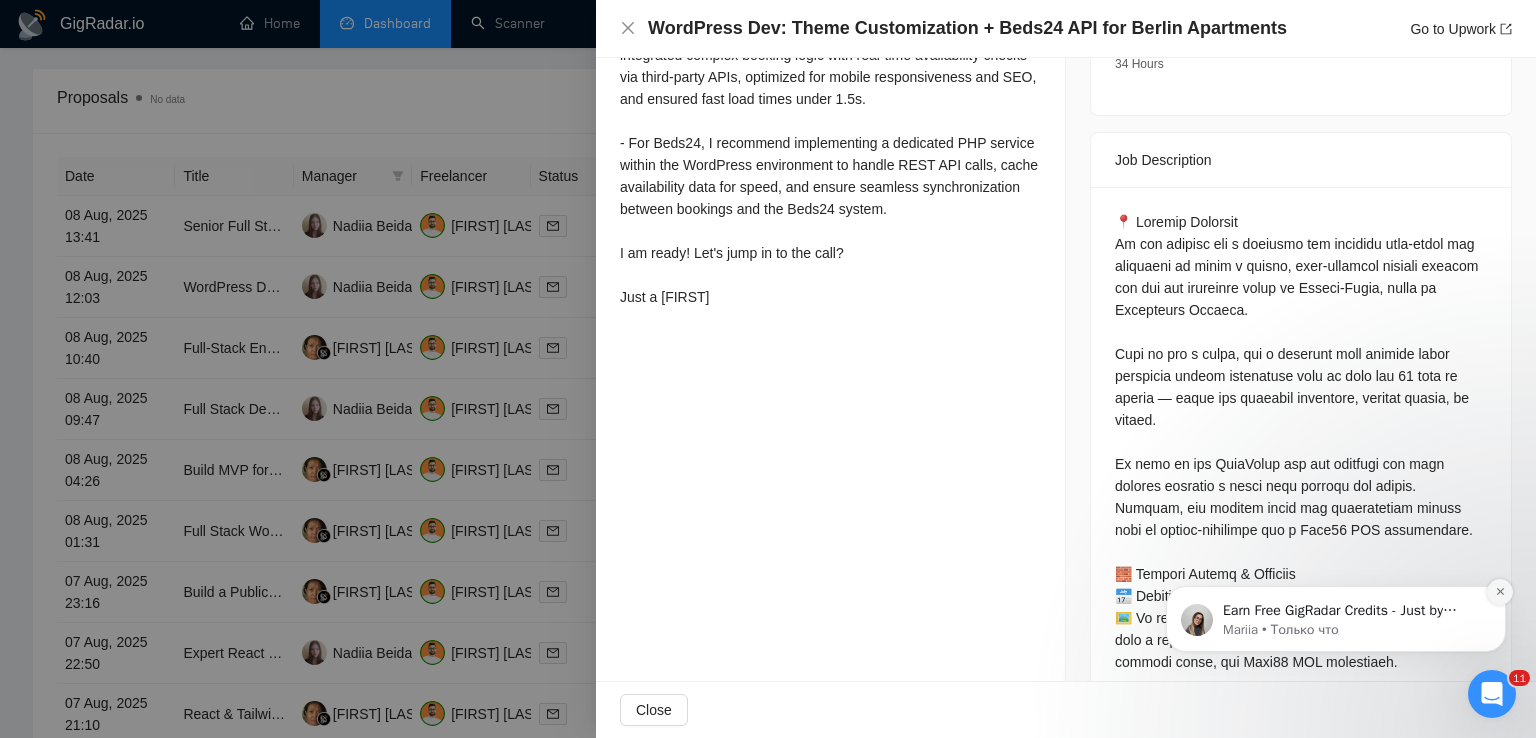 click 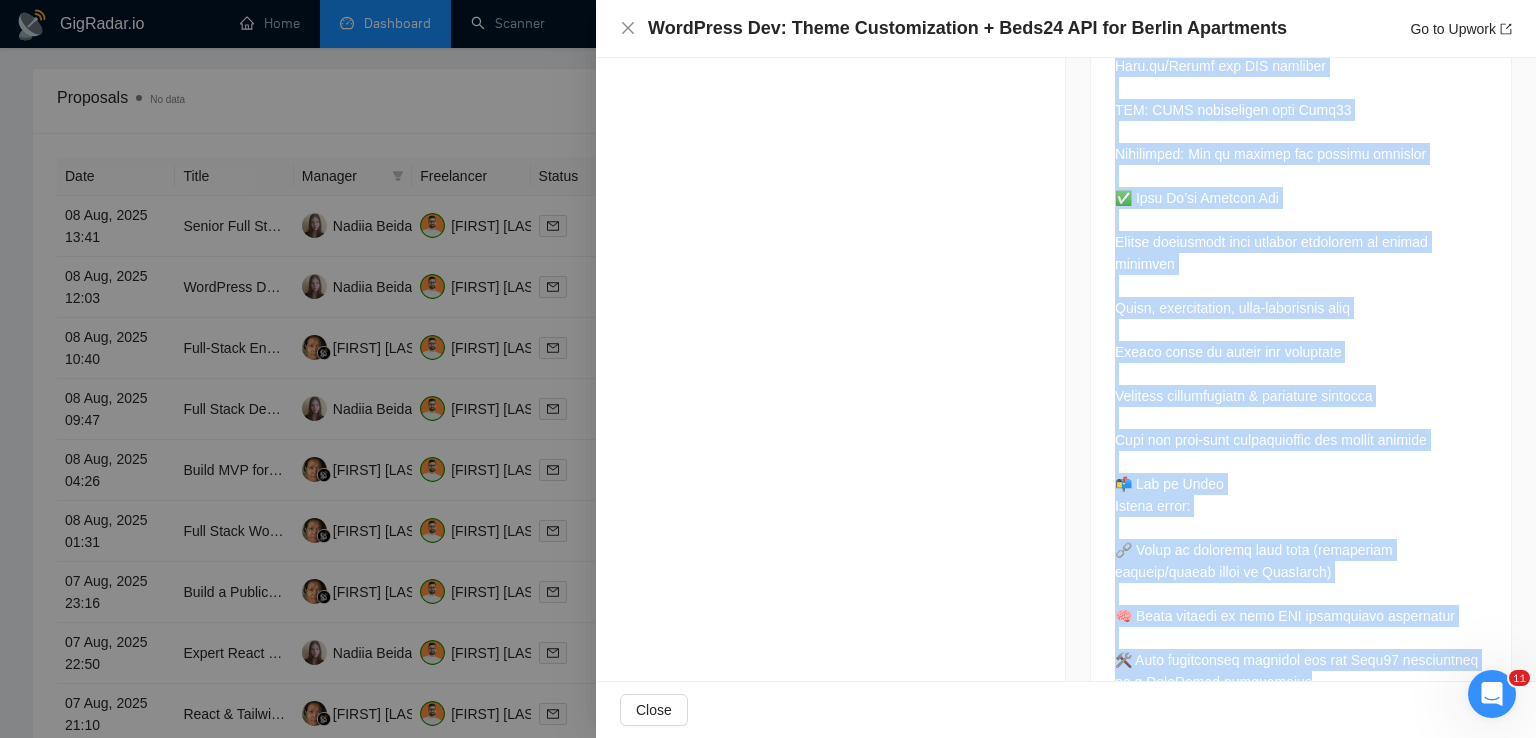 scroll, scrollTop: 2152, scrollLeft: 0, axis: vertical 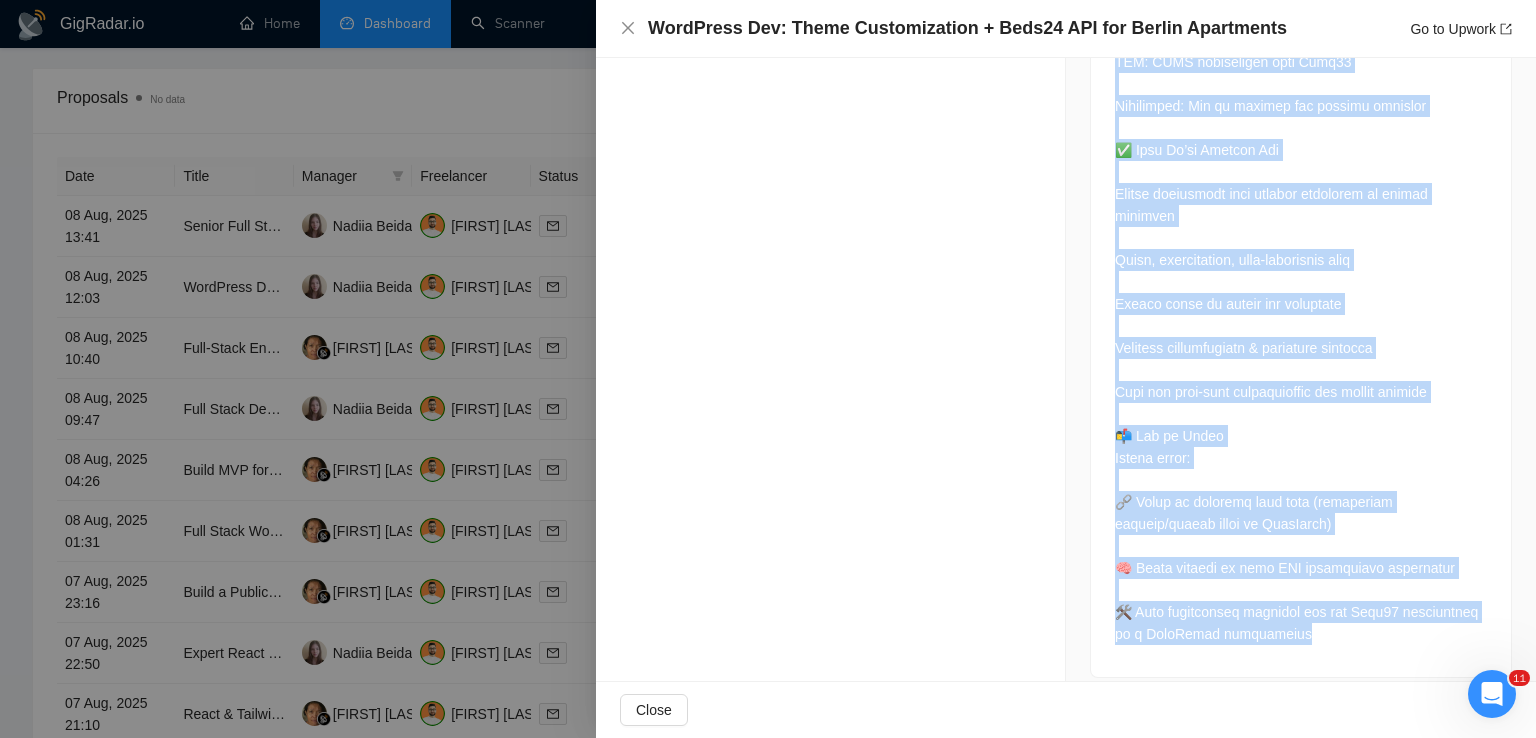 drag, startPoint x: 1107, startPoint y: 222, endPoint x: 1369, endPoint y: 611, distance: 469.00427 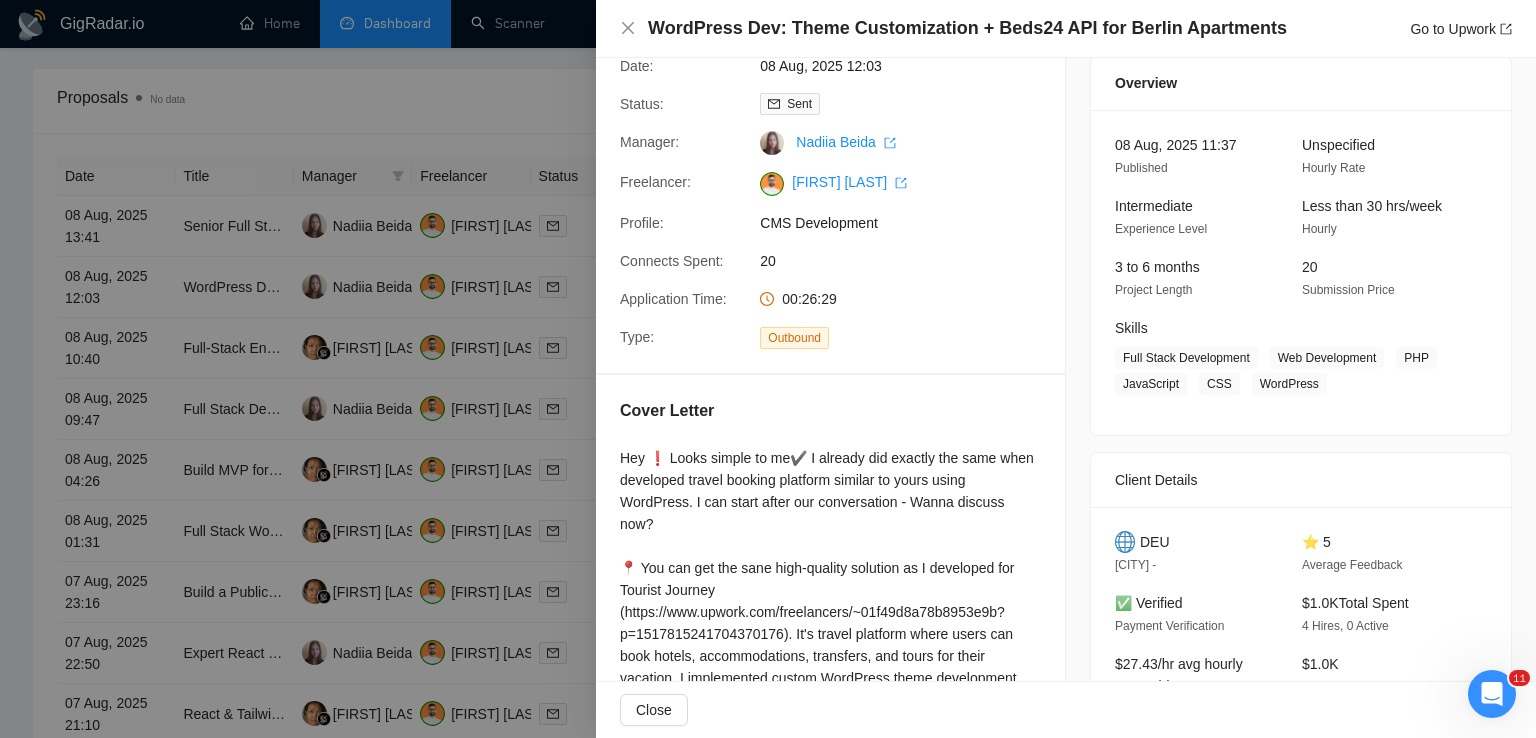 scroll, scrollTop: 128, scrollLeft: 0, axis: vertical 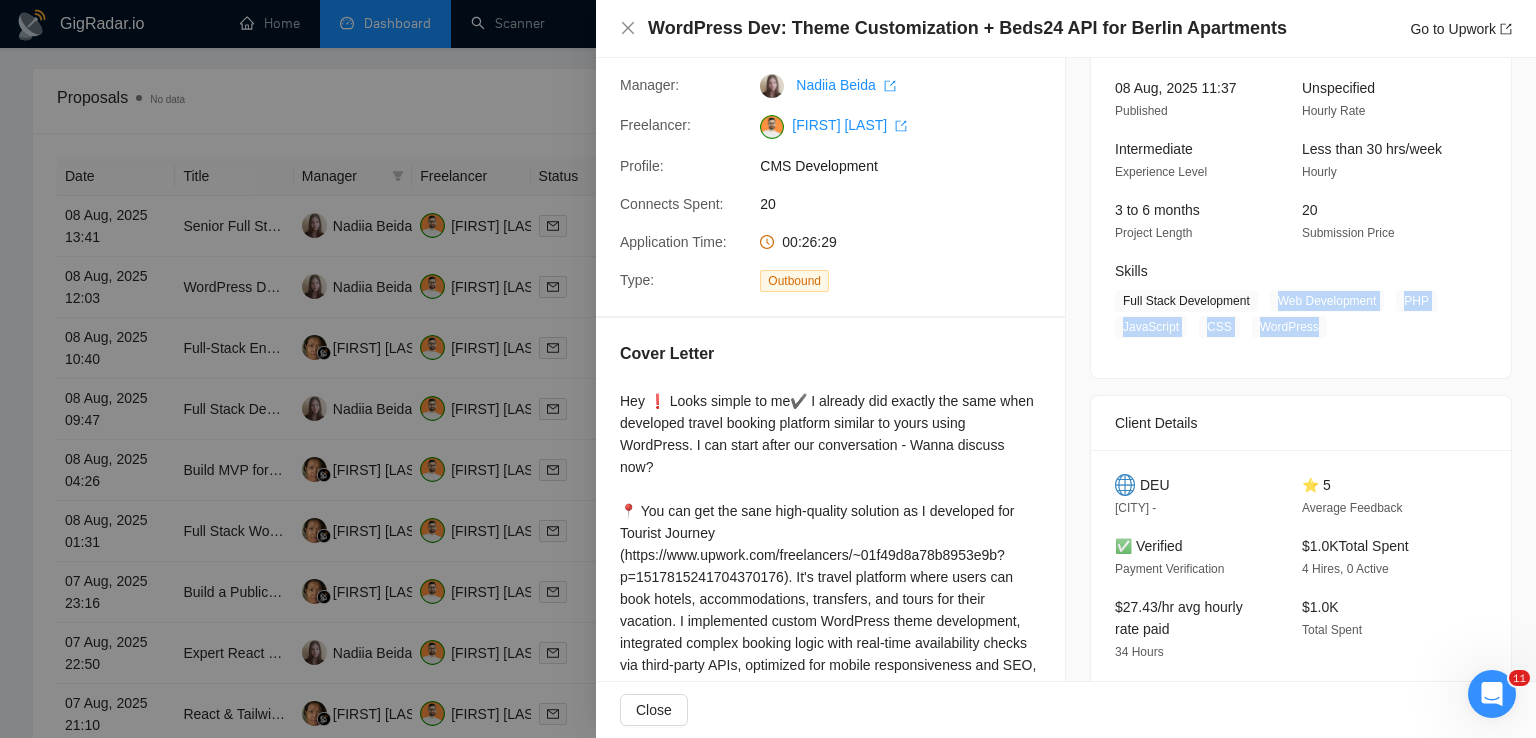 drag, startPoint x: 1265, startPoint y: 306, endPoint x: 1312, endPoint y: 334, distance: 54.708317 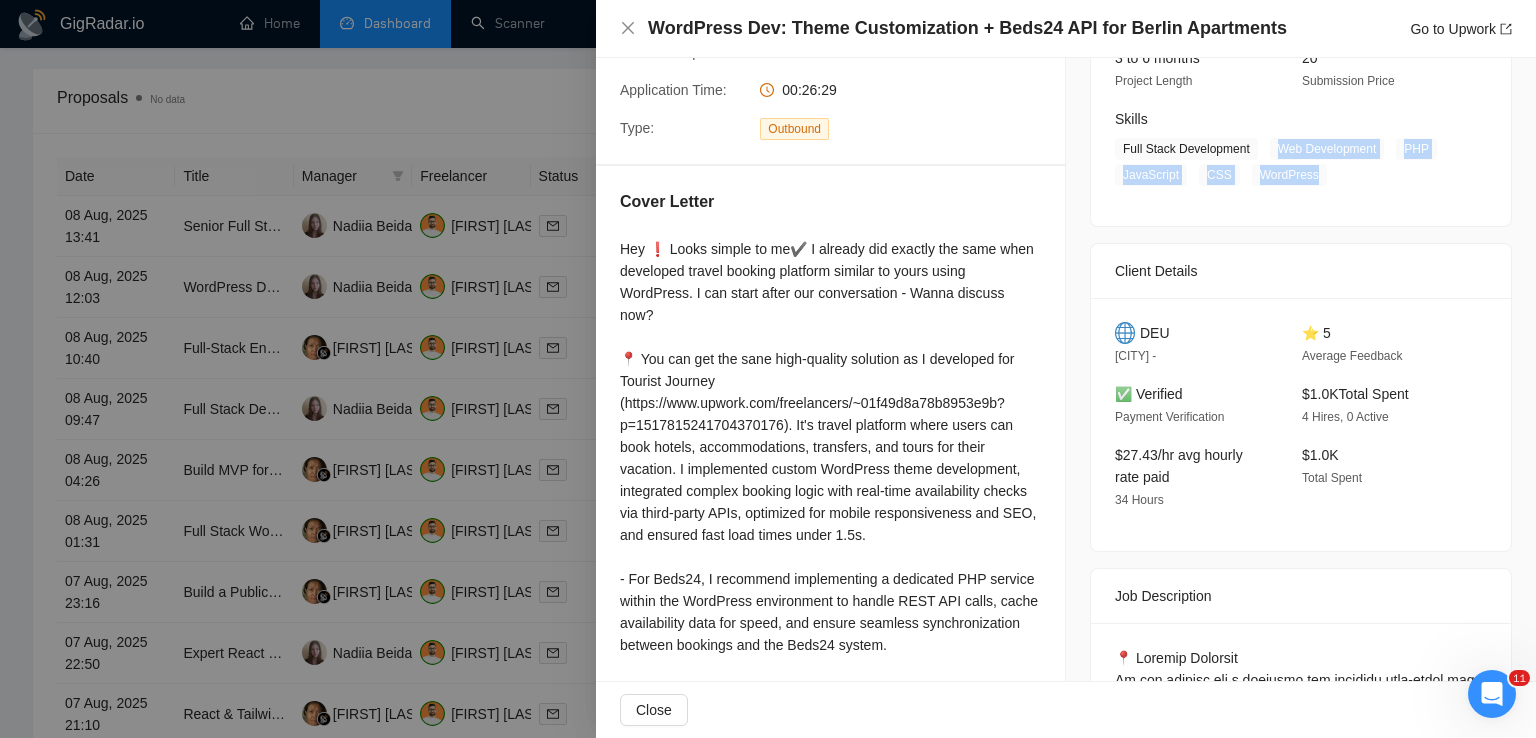 scroll, scrollTop: 284, scrollLeft: 0, axis: vertical 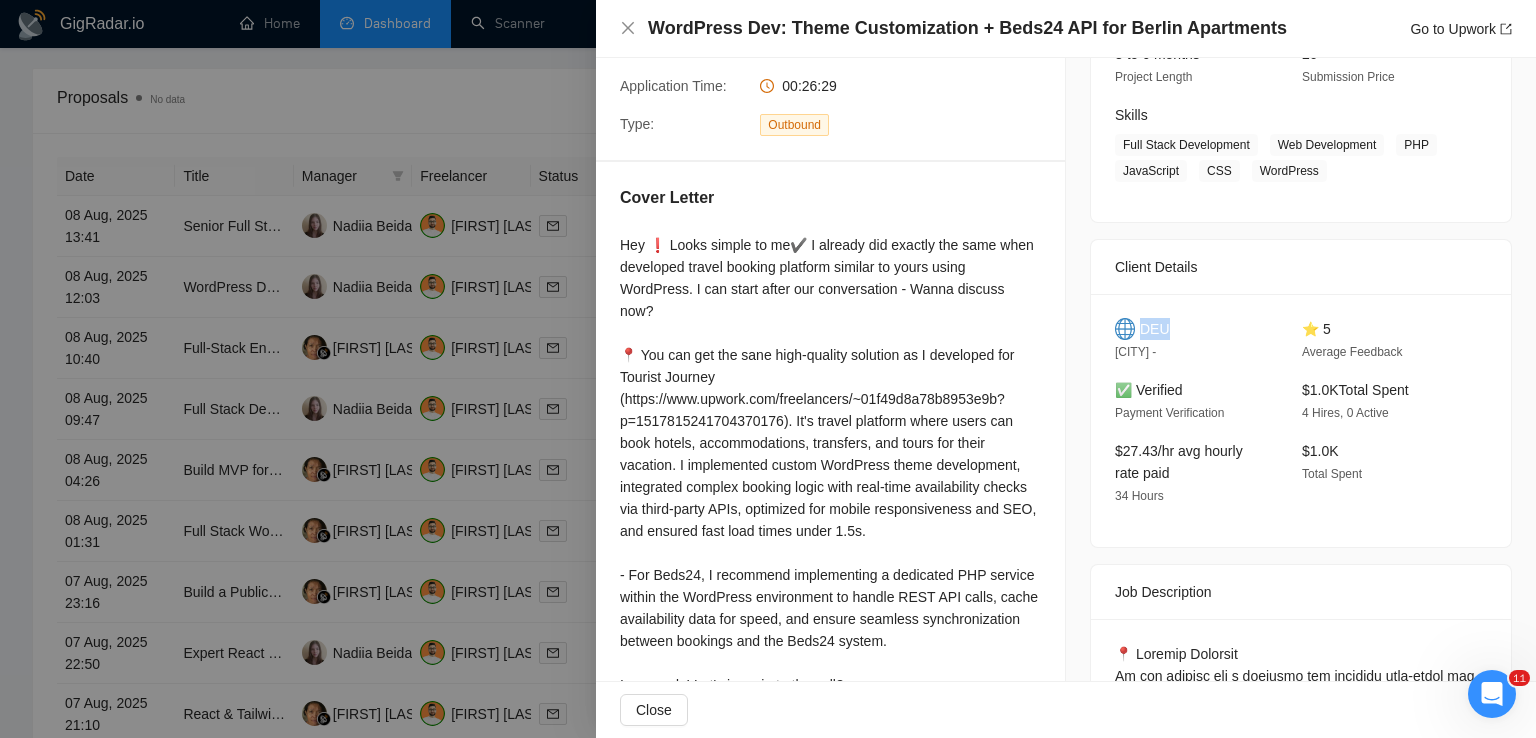 drag, startPoint x: 1166, startPoint y: 334, endPoint x: 1135, endPoint y: 333, distance: 31.016125 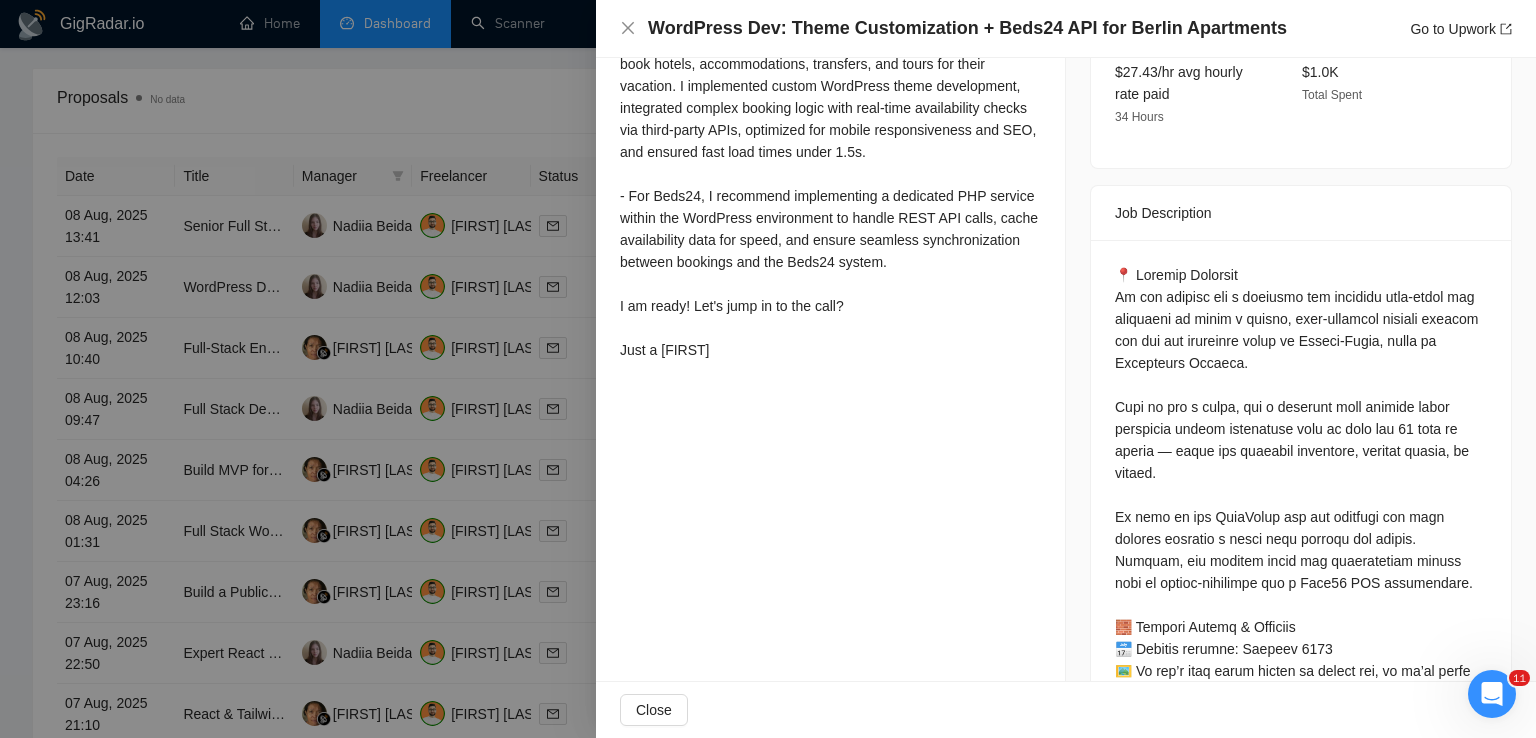scroll, scrollTop: 664, scrollLeft: 0, axis: vertical 